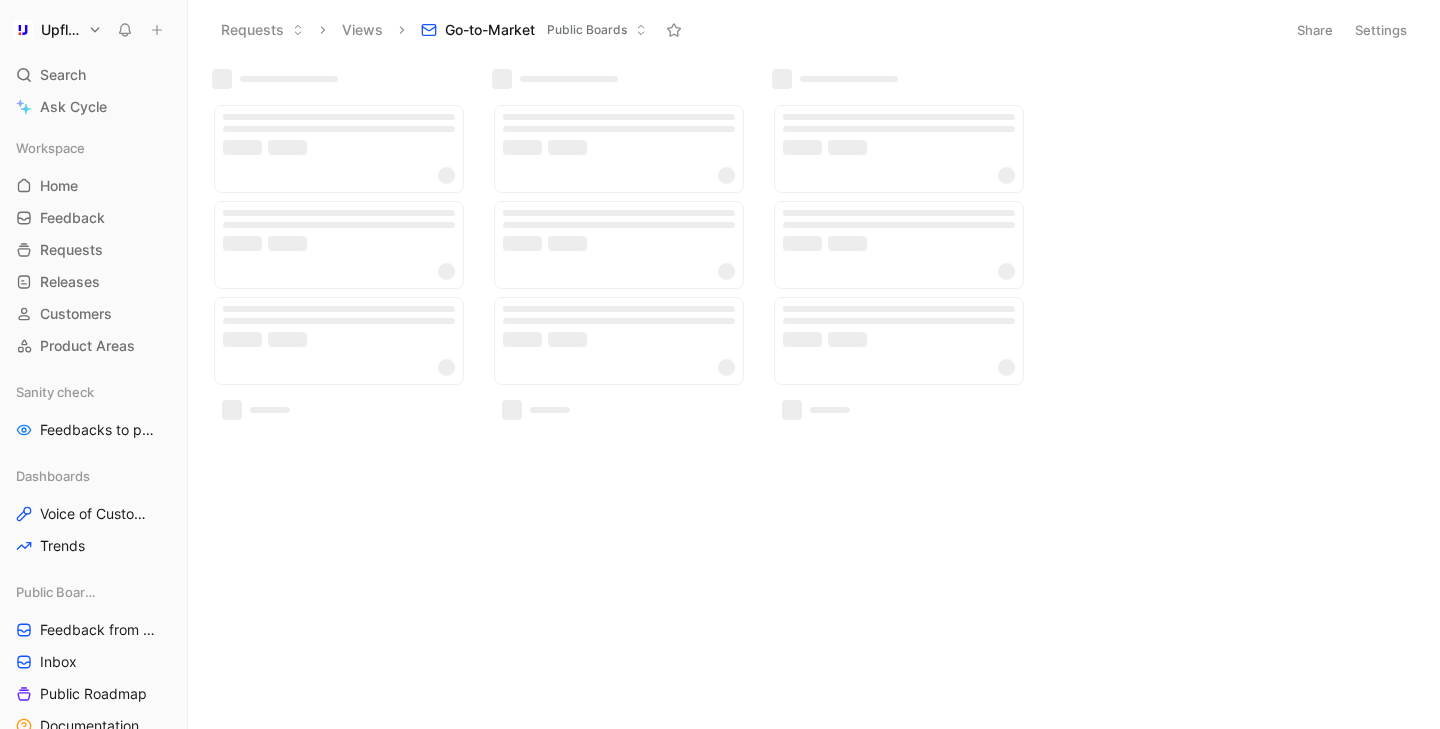 scroll, scrollTop: 0, scrollLeft: 0, axis: both 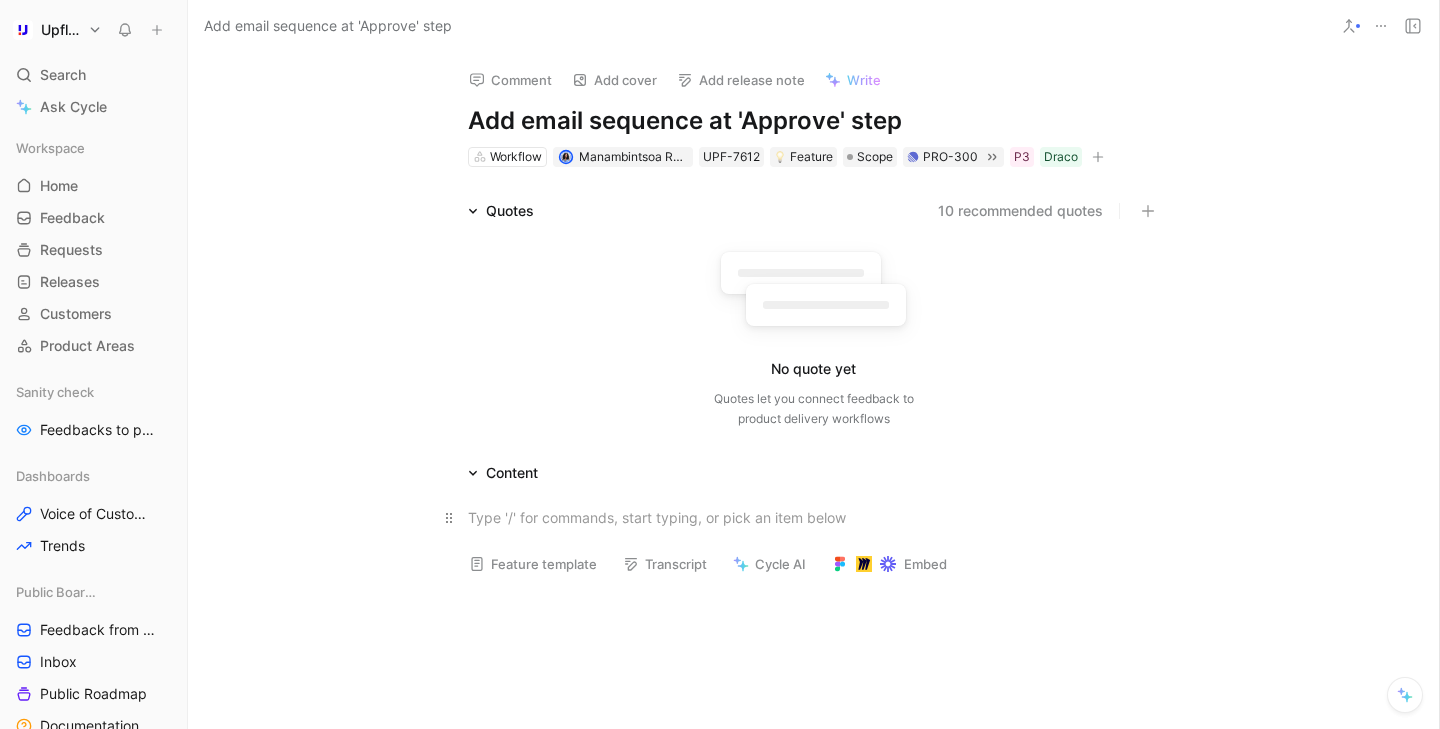 click at bounding box center [814, 517] 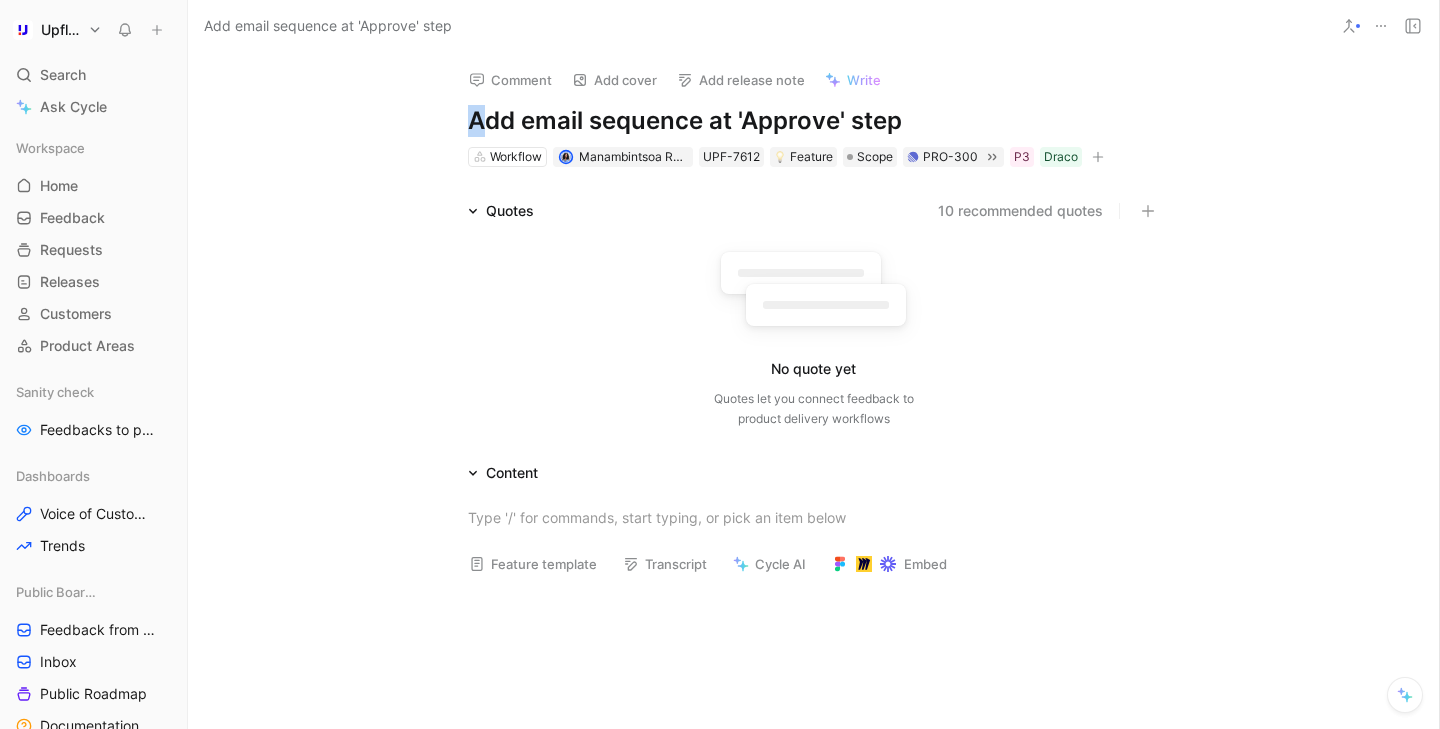 drag, startPoint x: 484, startPoint y: 113, endPoint x: 816, endPoint y: 87, distance: 333.0165 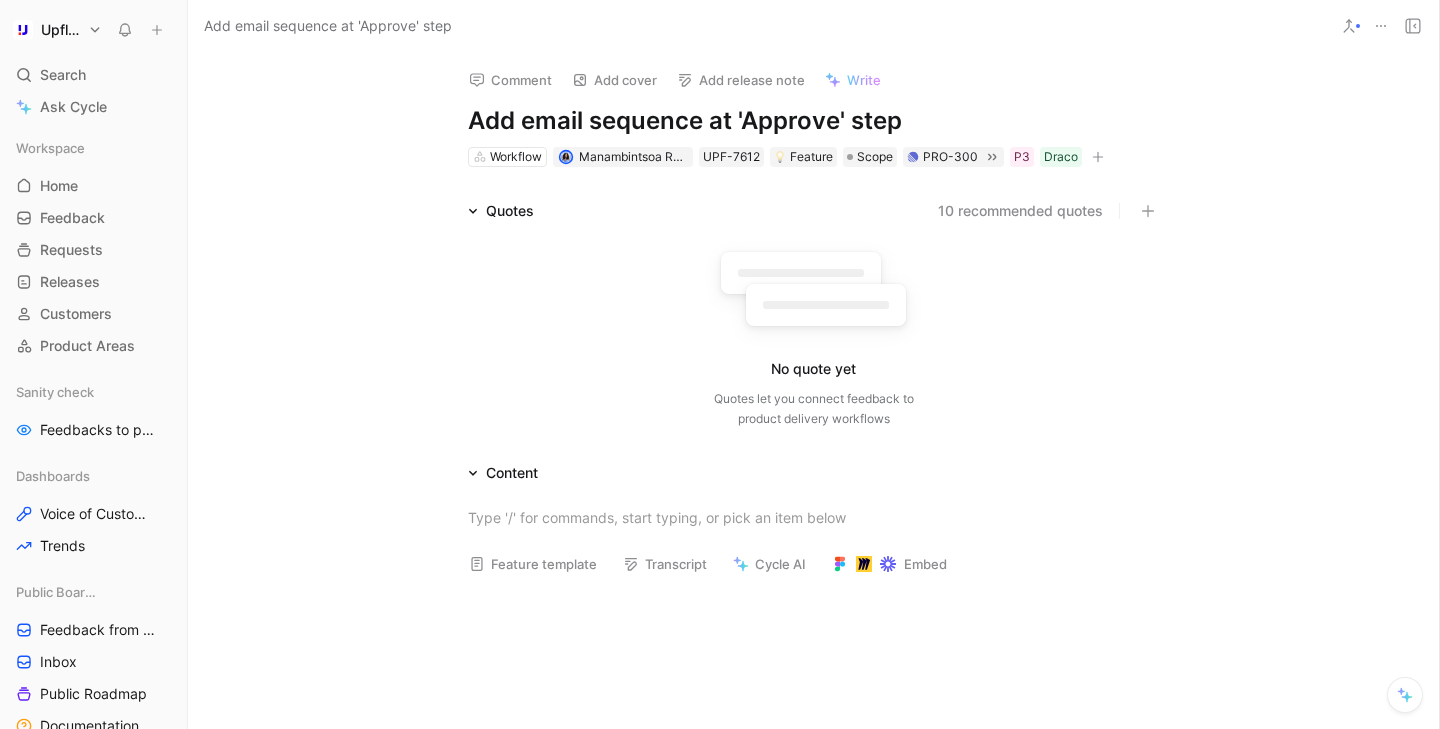 click on "Add email sequence at 'Approve' step" at bounding box center (814, 121) 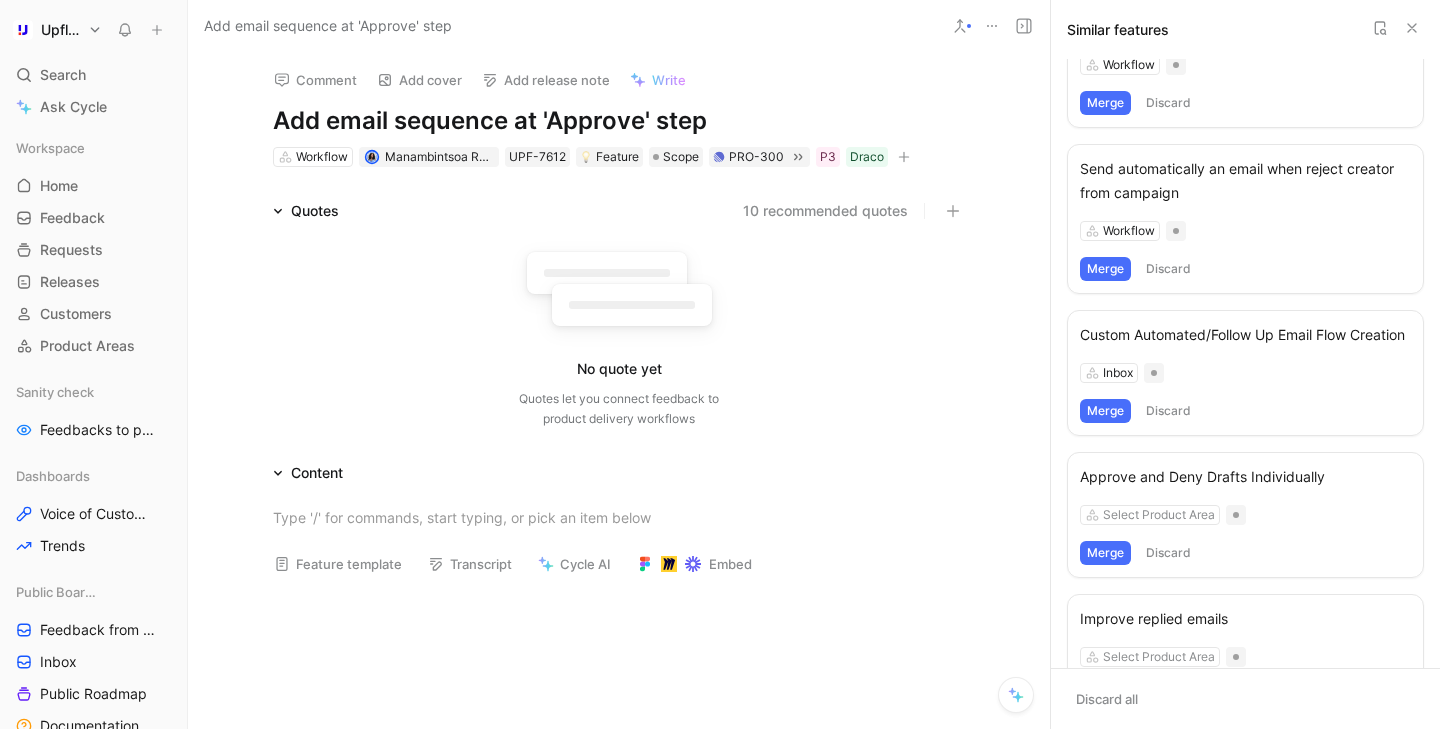 scroll, scrollTop: 664, scrollLeft: 0, axis: vertical 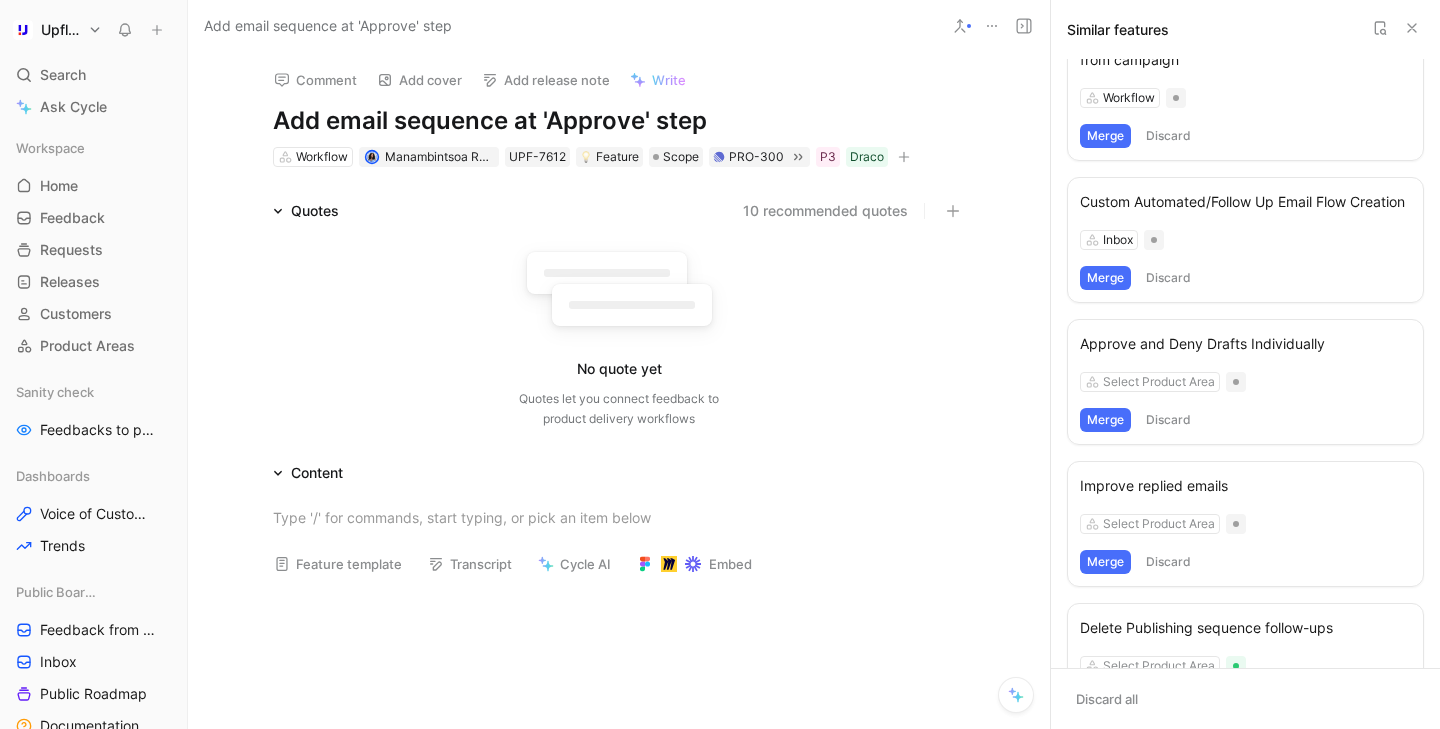 click on "10 recommended quotes" at bounding box center [825, 211] 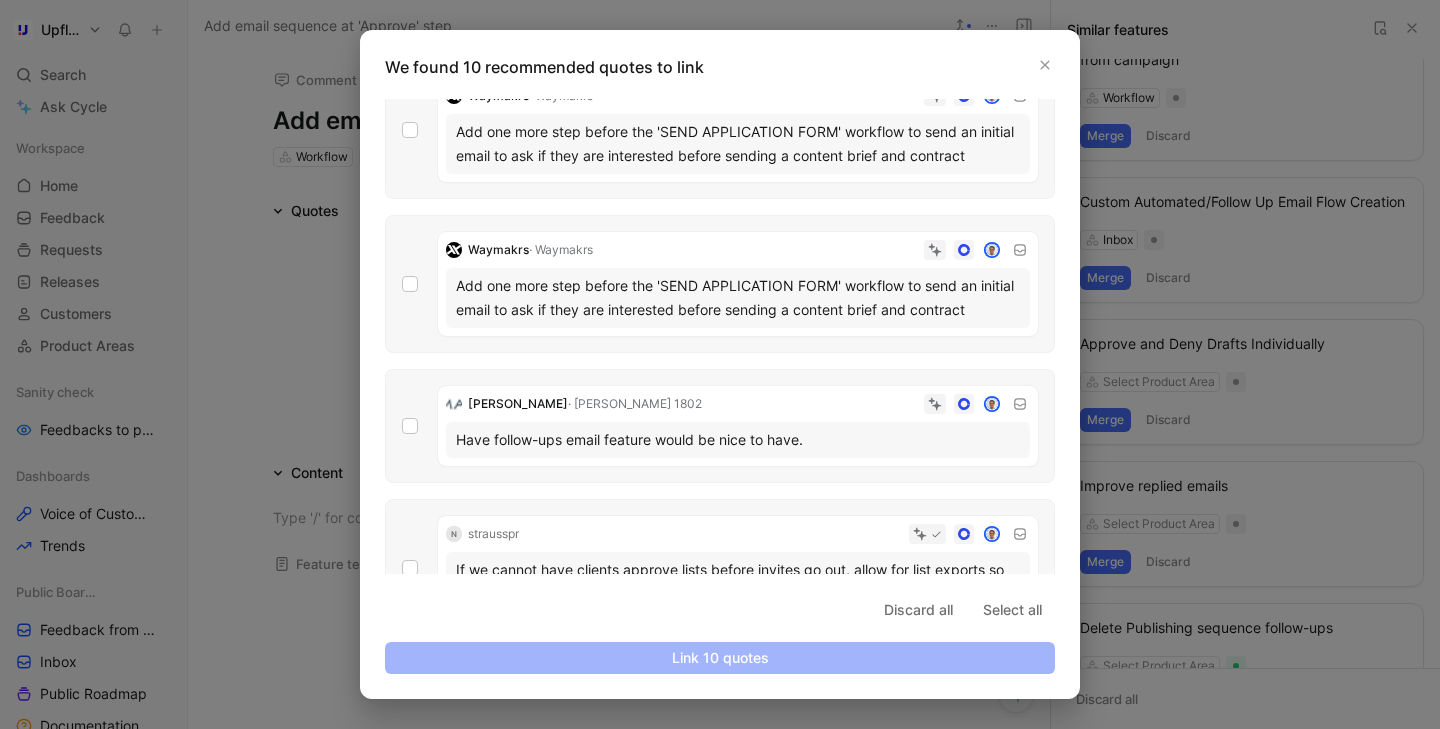 scroll, scrollTop: 0, scrollLeft: 0, axis: both 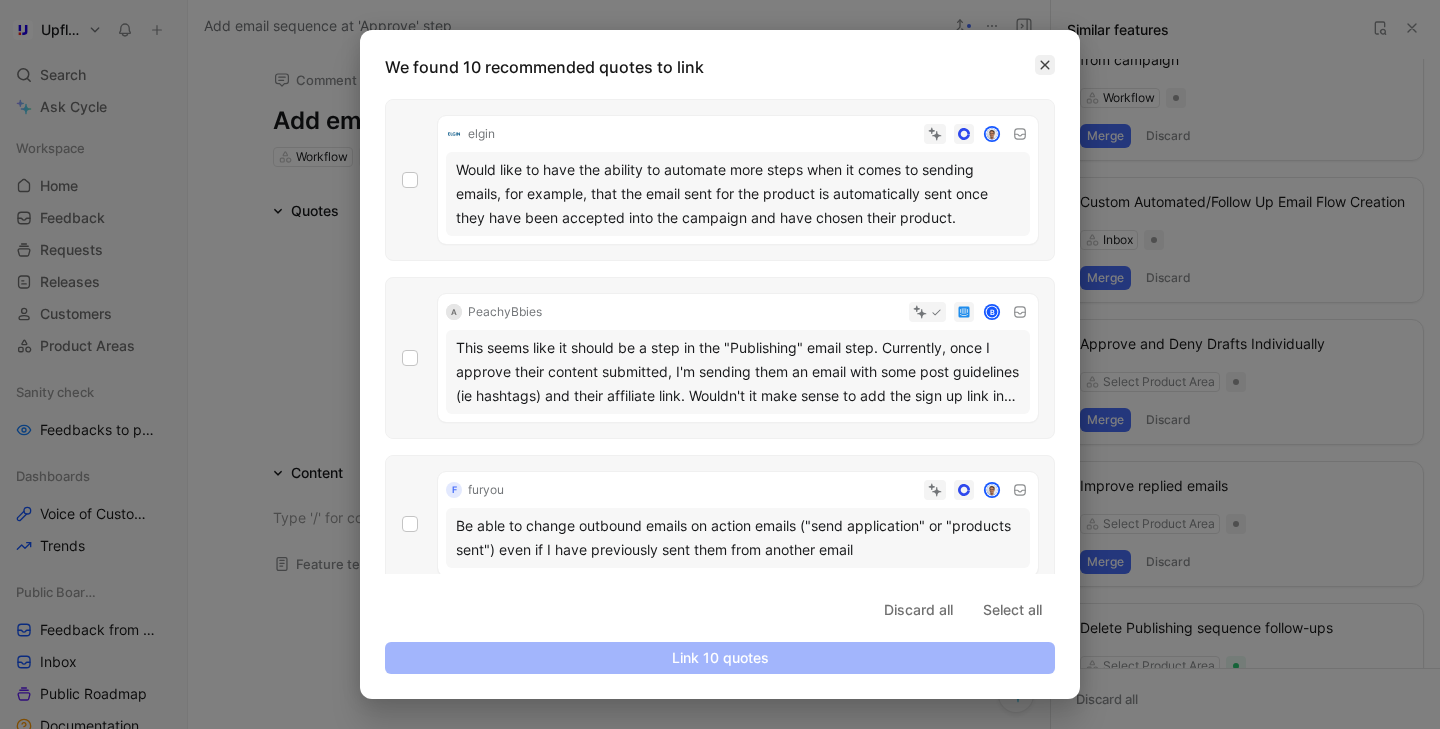 click 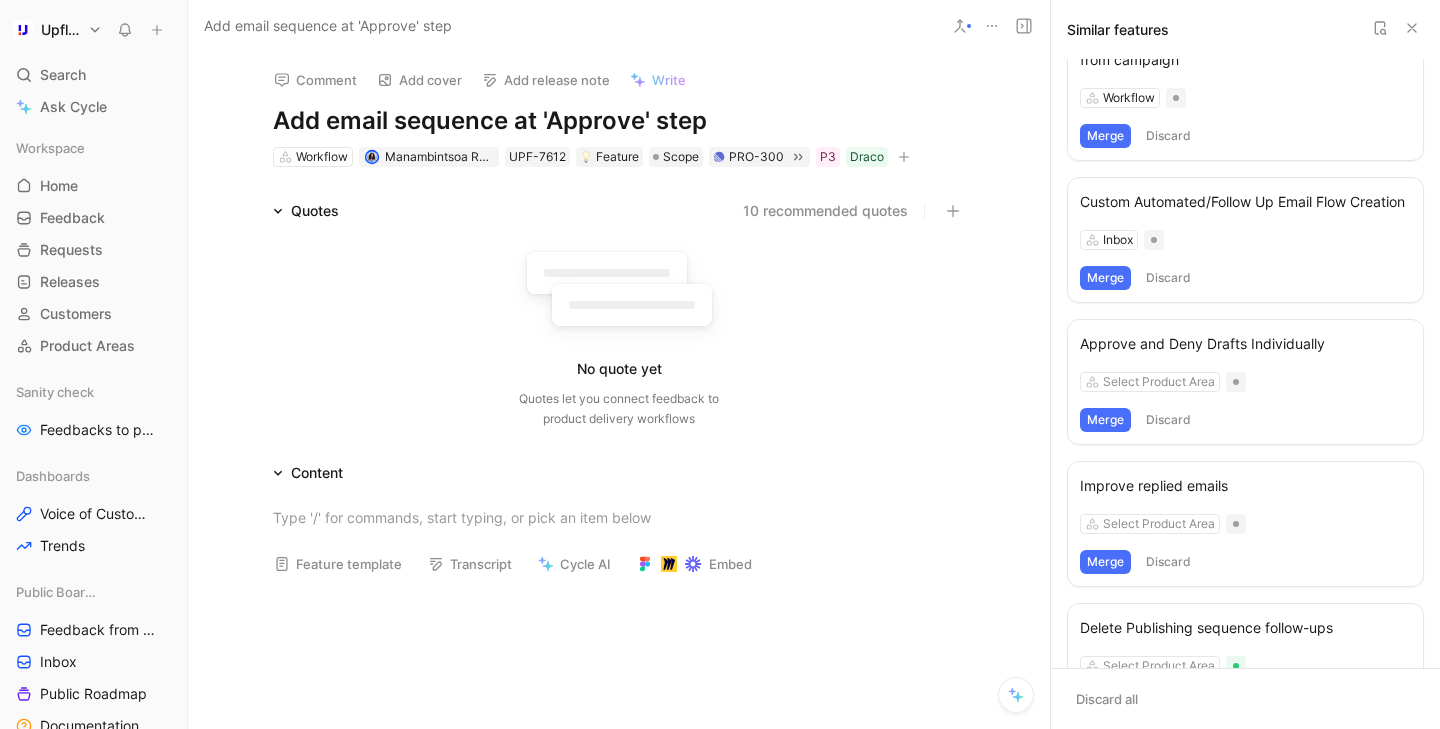 click on "Add email sequence at 'Approve' step" at bounding box center (619, 121) 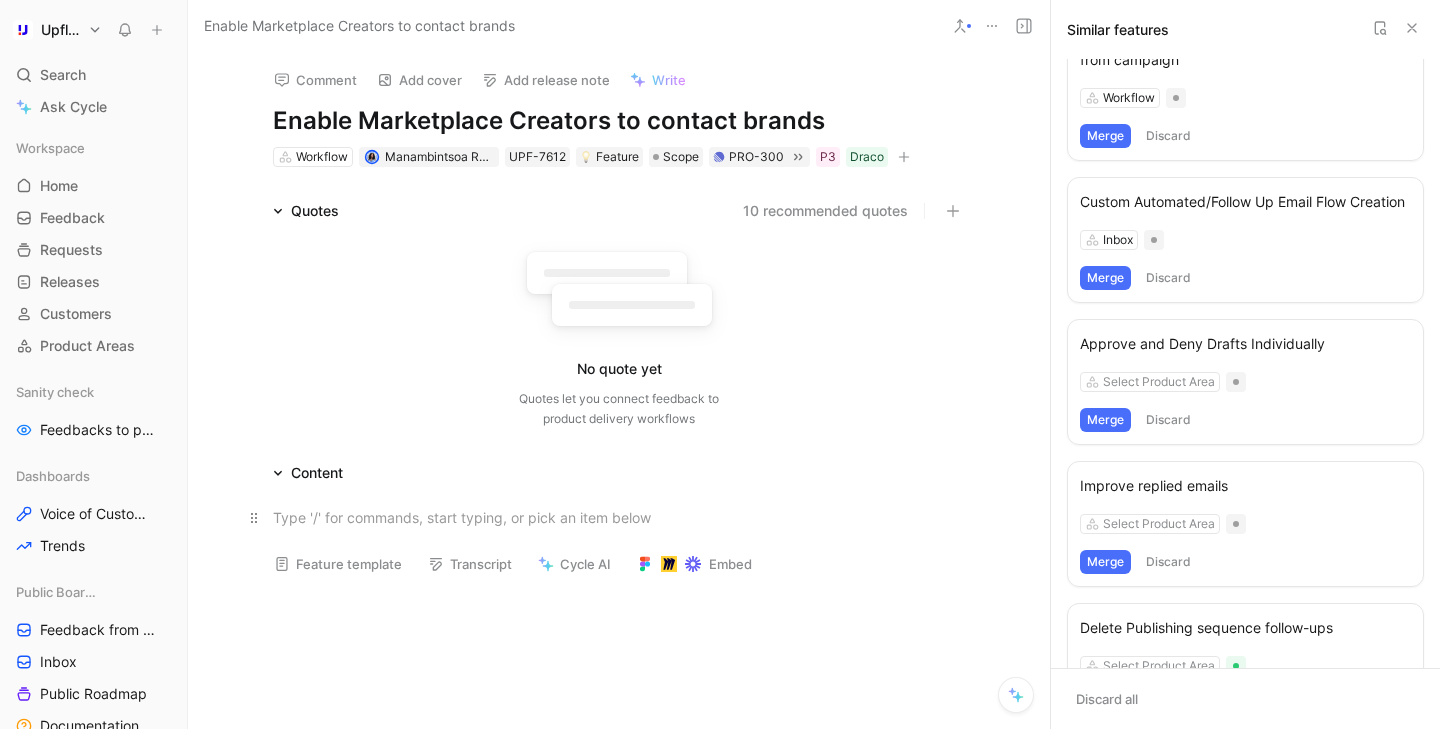 click at bounding box center (619, 517) 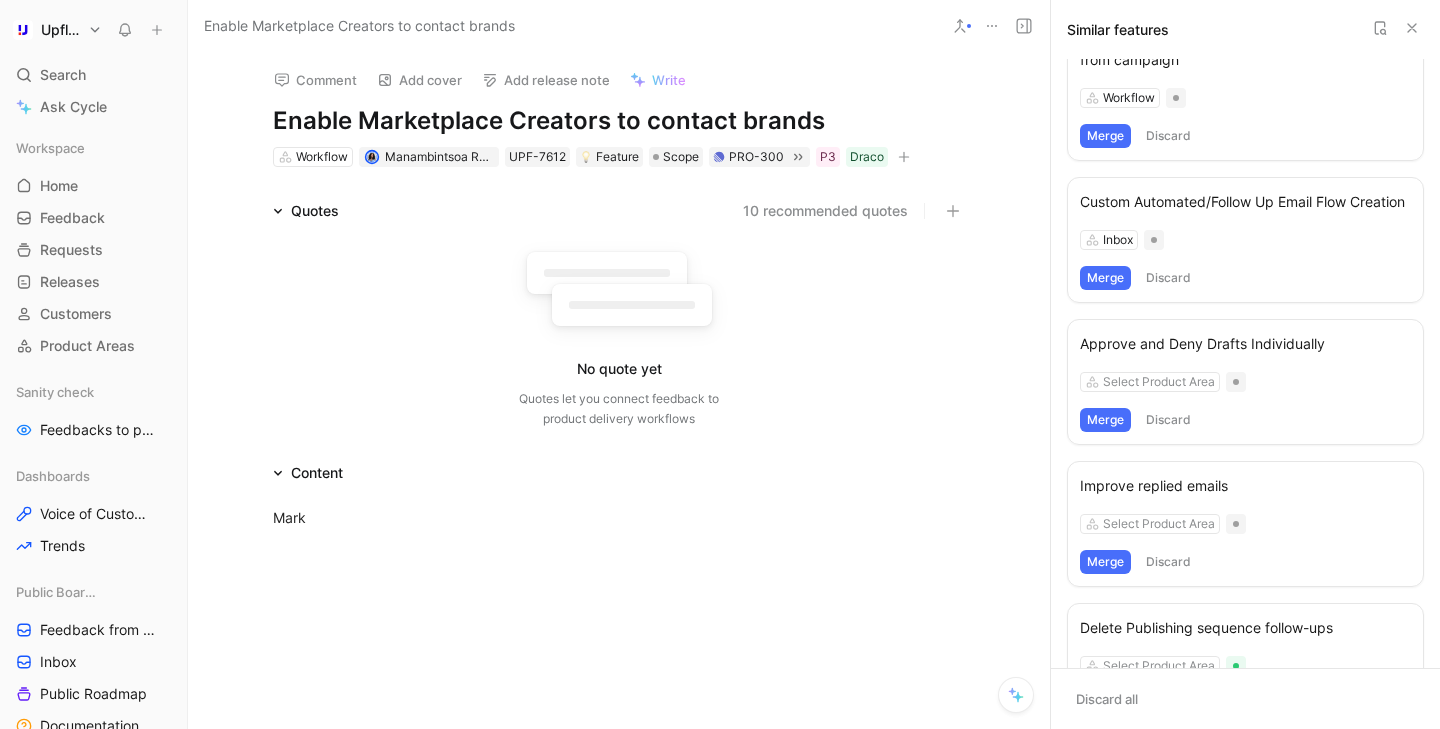 click on "Mark" at bounding box center (619, 517) 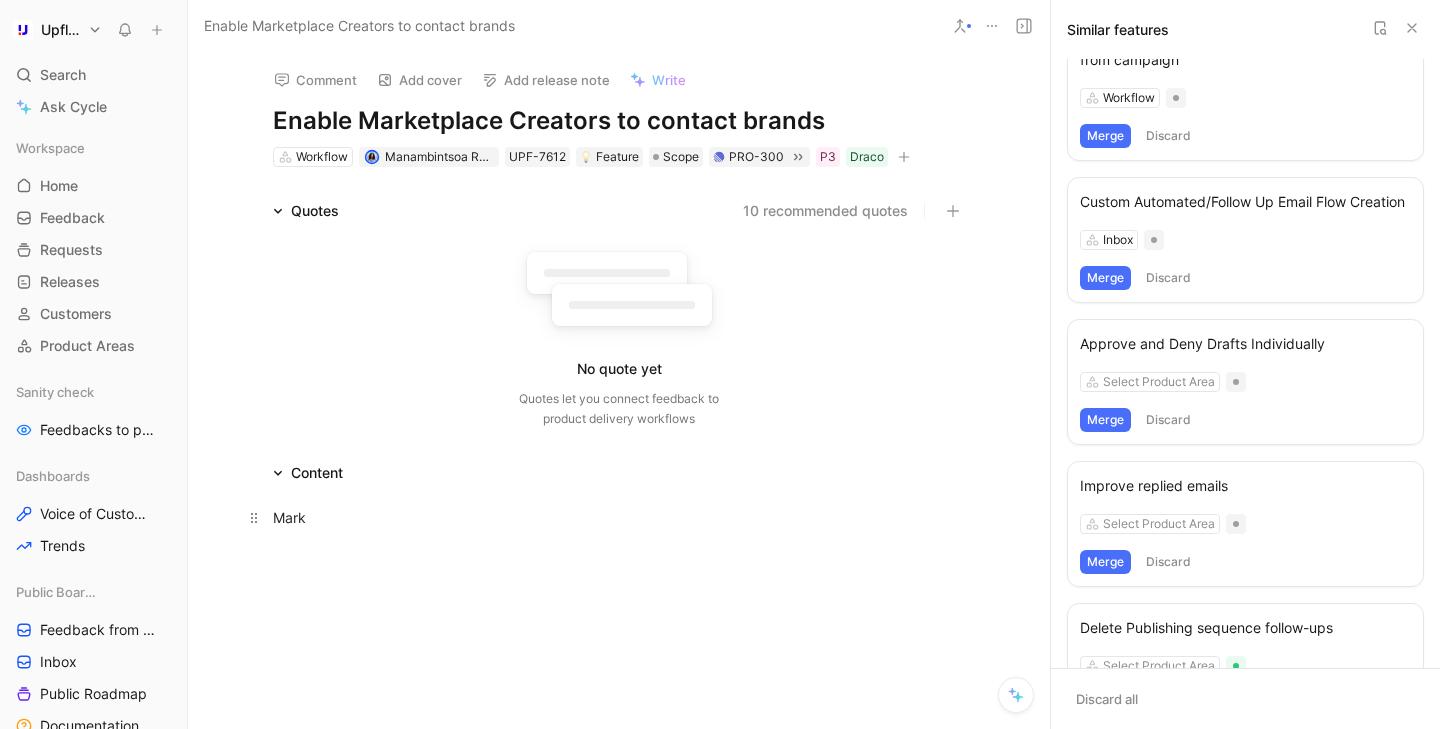 click on "Mark" at bounding box center (619, 517) 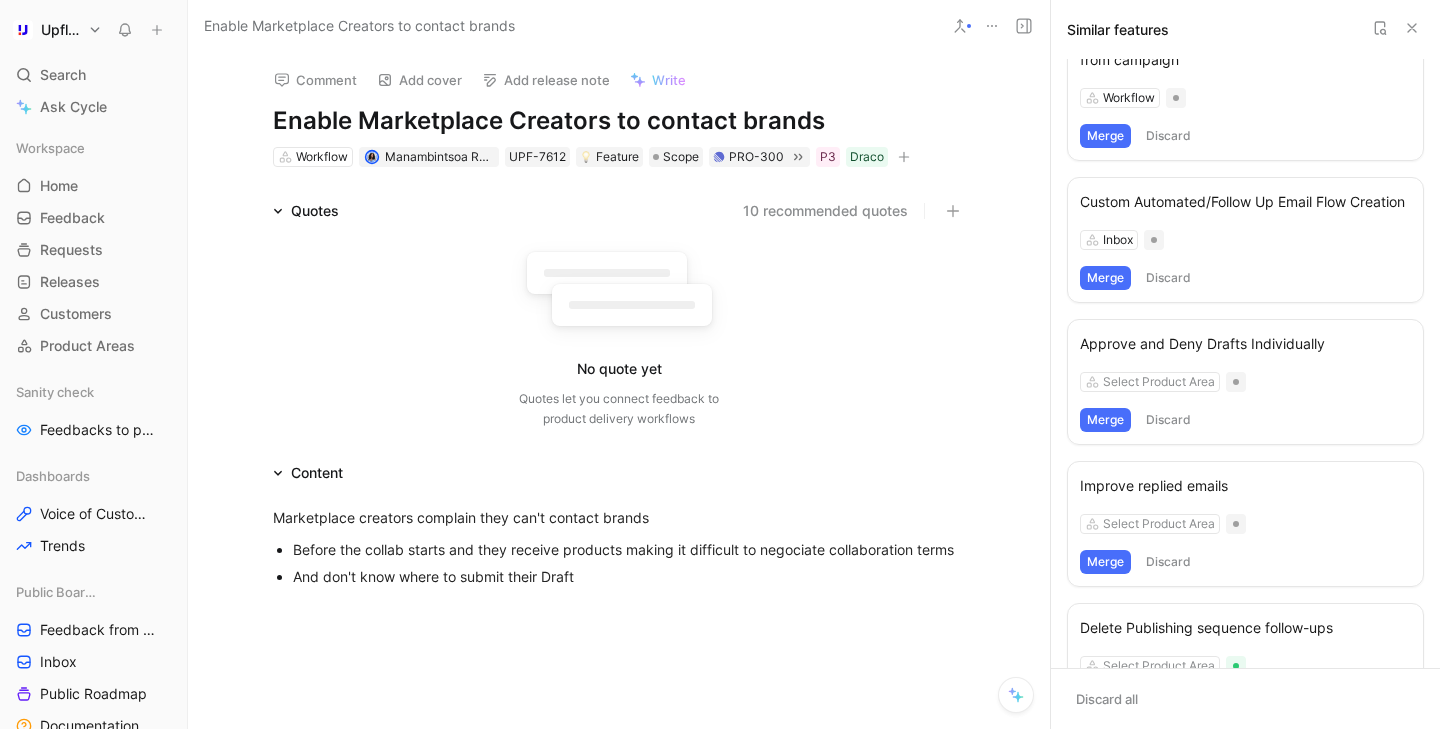 click on "No quote yet Quotes let you connect feedback to product delivery workflows" at bounding box center (619, 334) 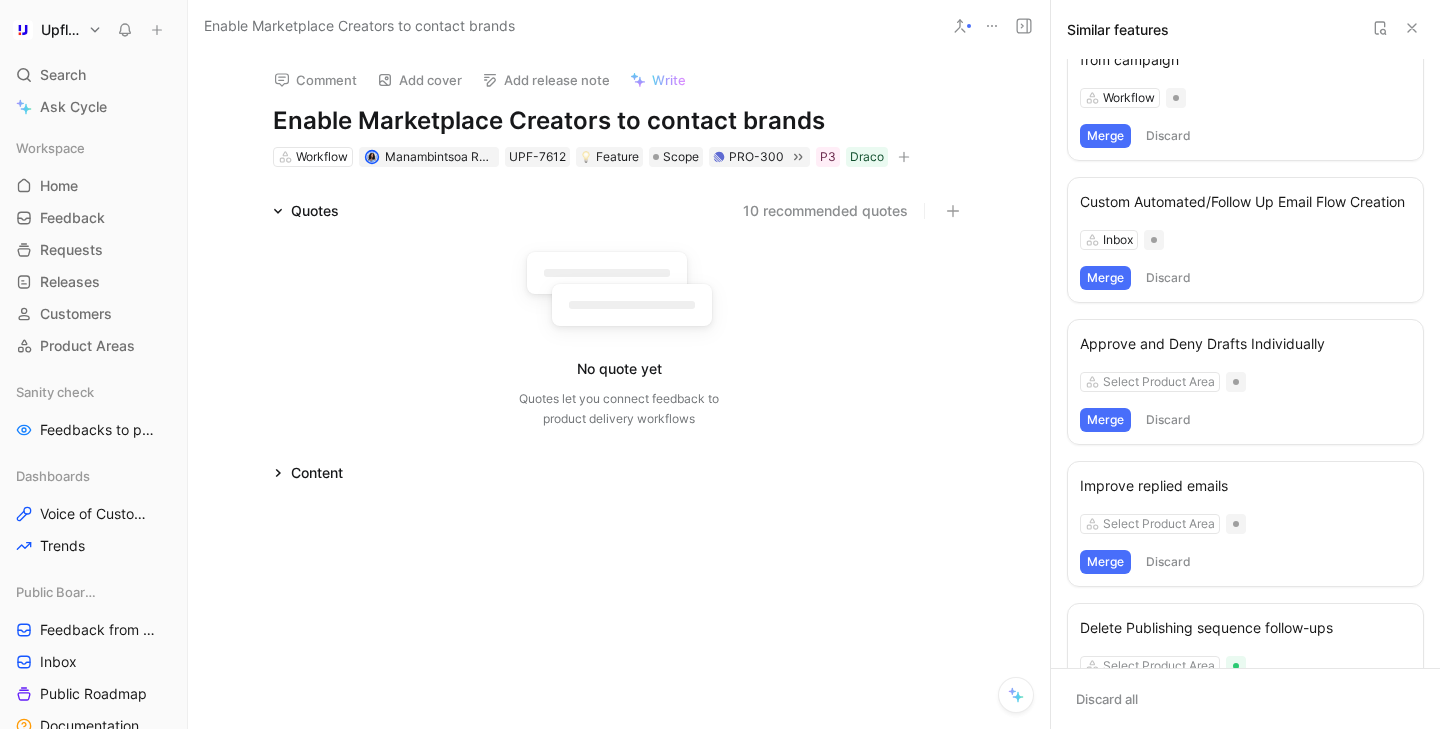 click 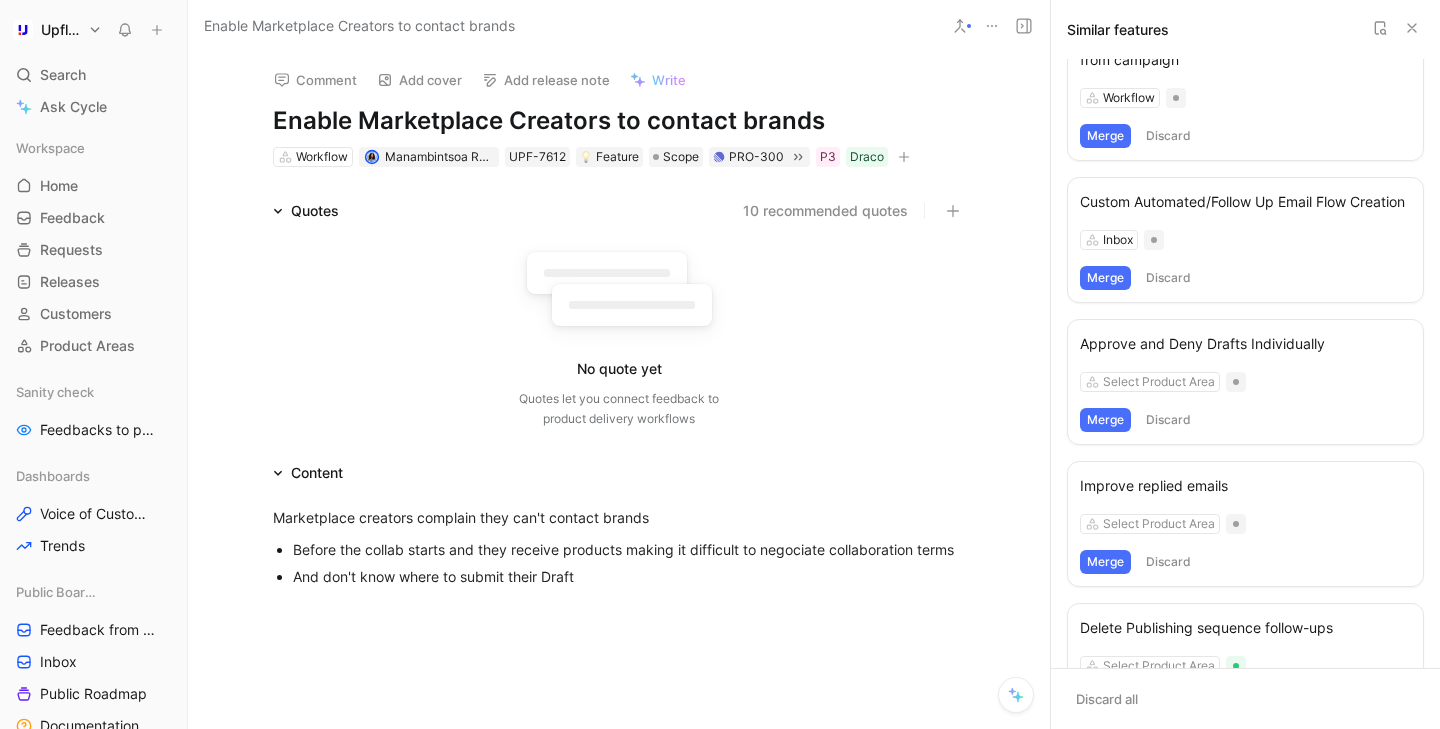 click on "Content" at bounding box center [308, 473] 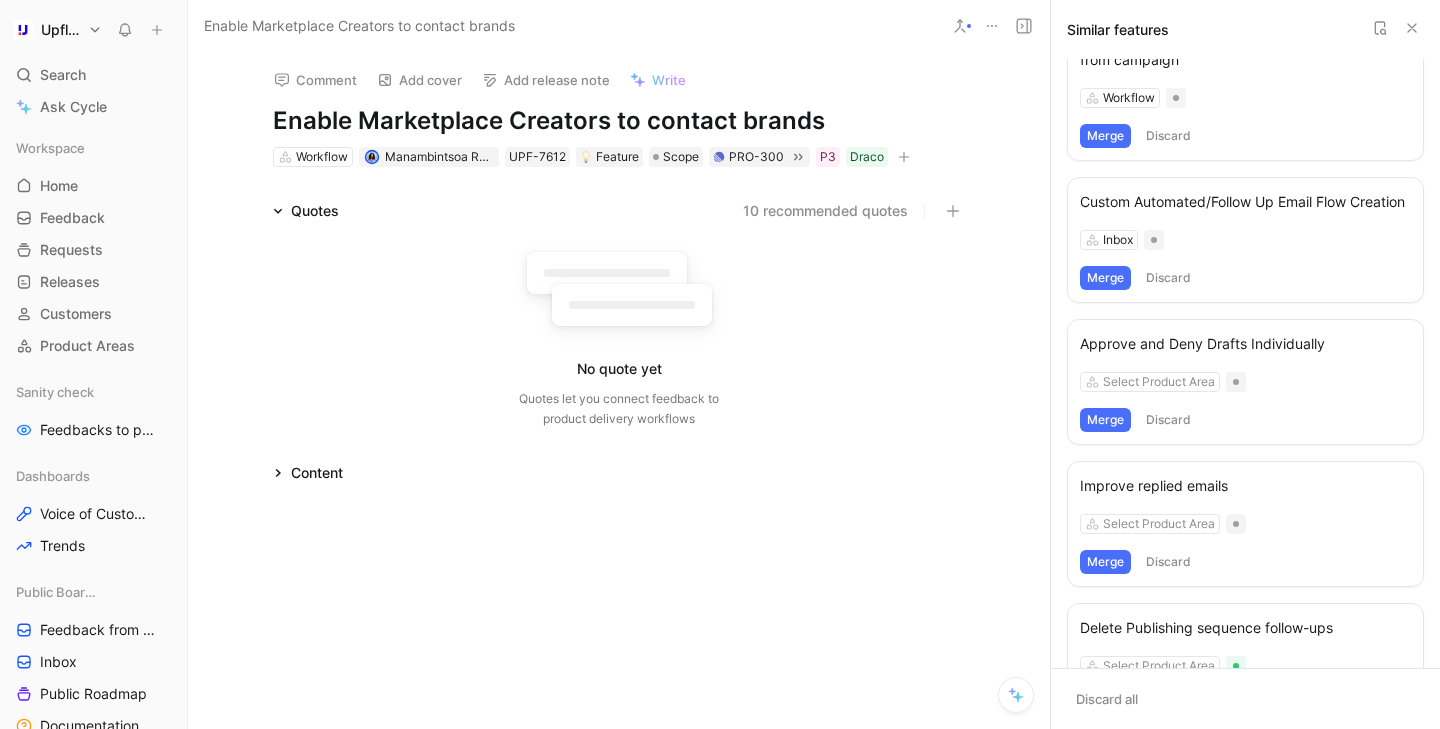 click on "Quotes" at bounding box center (306, 211) 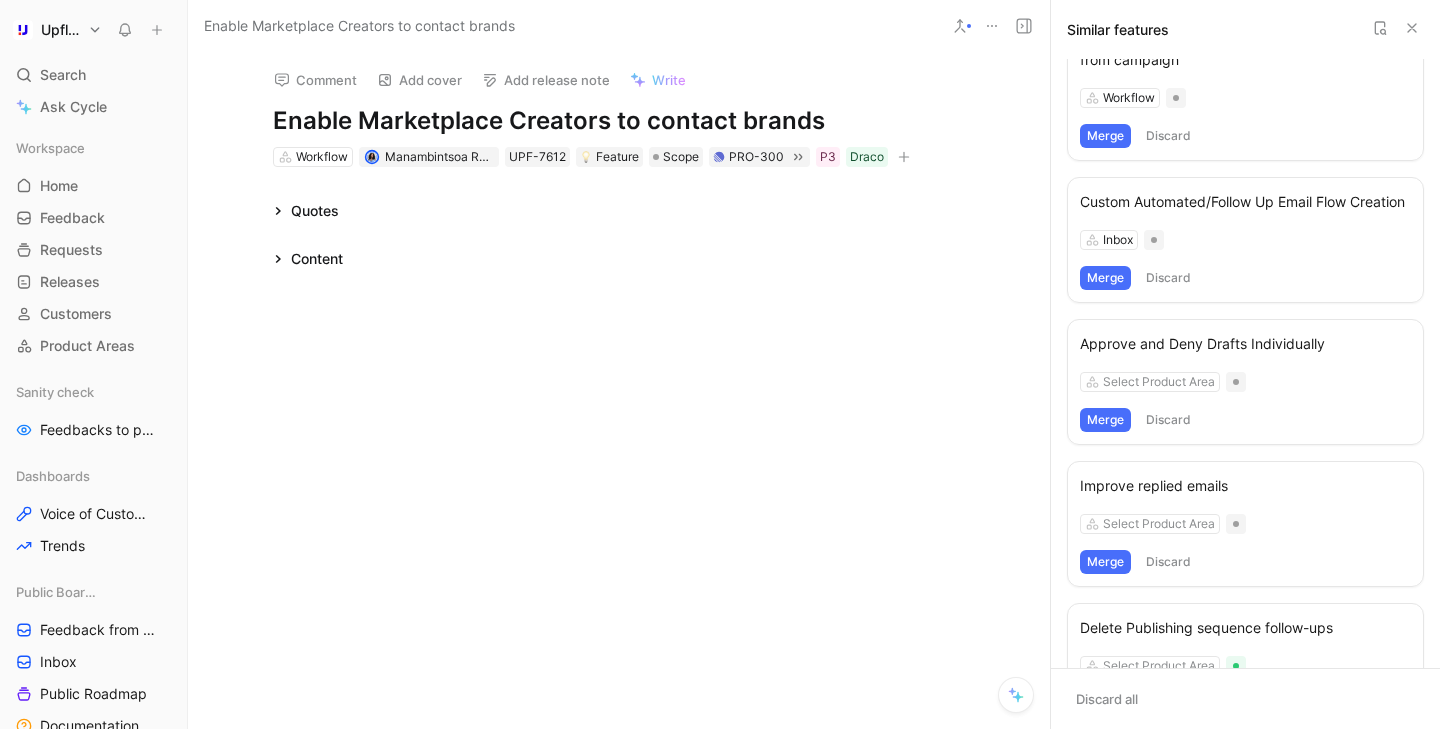 click on "Quotes" at bounding box center (306, 211) 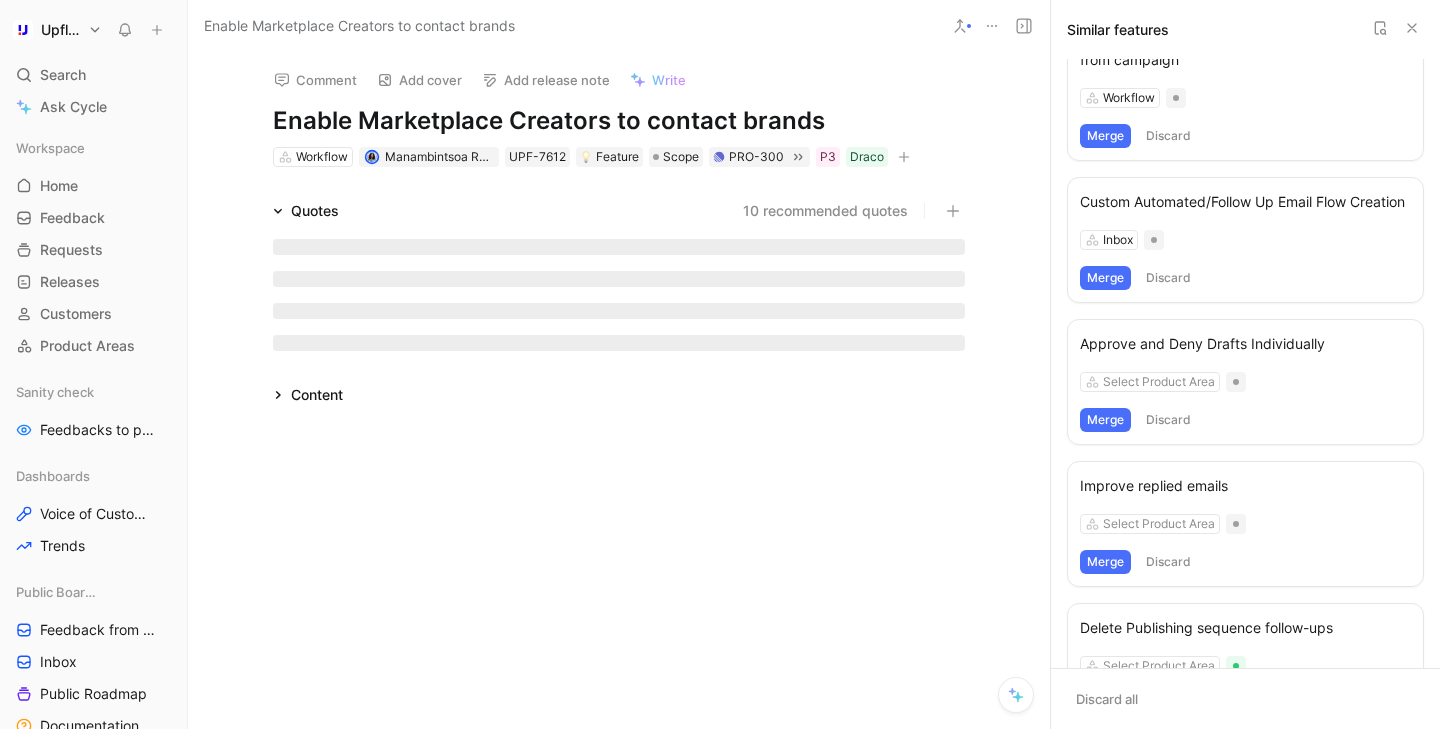 click on "10 recommended quotes" at bounding box center [825, 211] 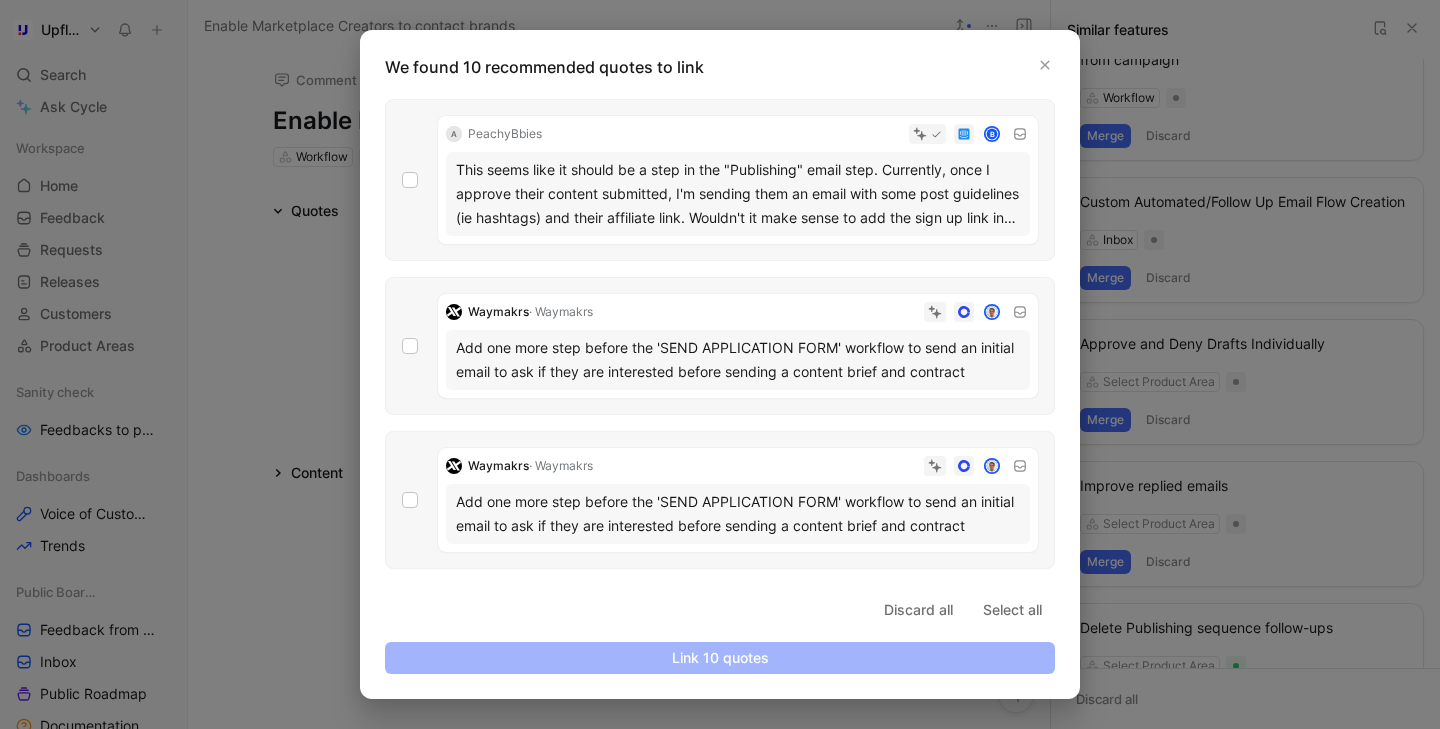 click on "This seems like it should be a step in the "Publishing" email step. Currently, once I approve their content submitted, I'm sending them an email with some post guidelines (ie hashtags) and their affiliate link. Wouldn't it make sense to add the sign up link in that email. Something along the lines of "To view track your commission, affiliate link, etc. Create an Upfluence Creator Account here (hyperlinked)"?" at bounding box center (738, 194) 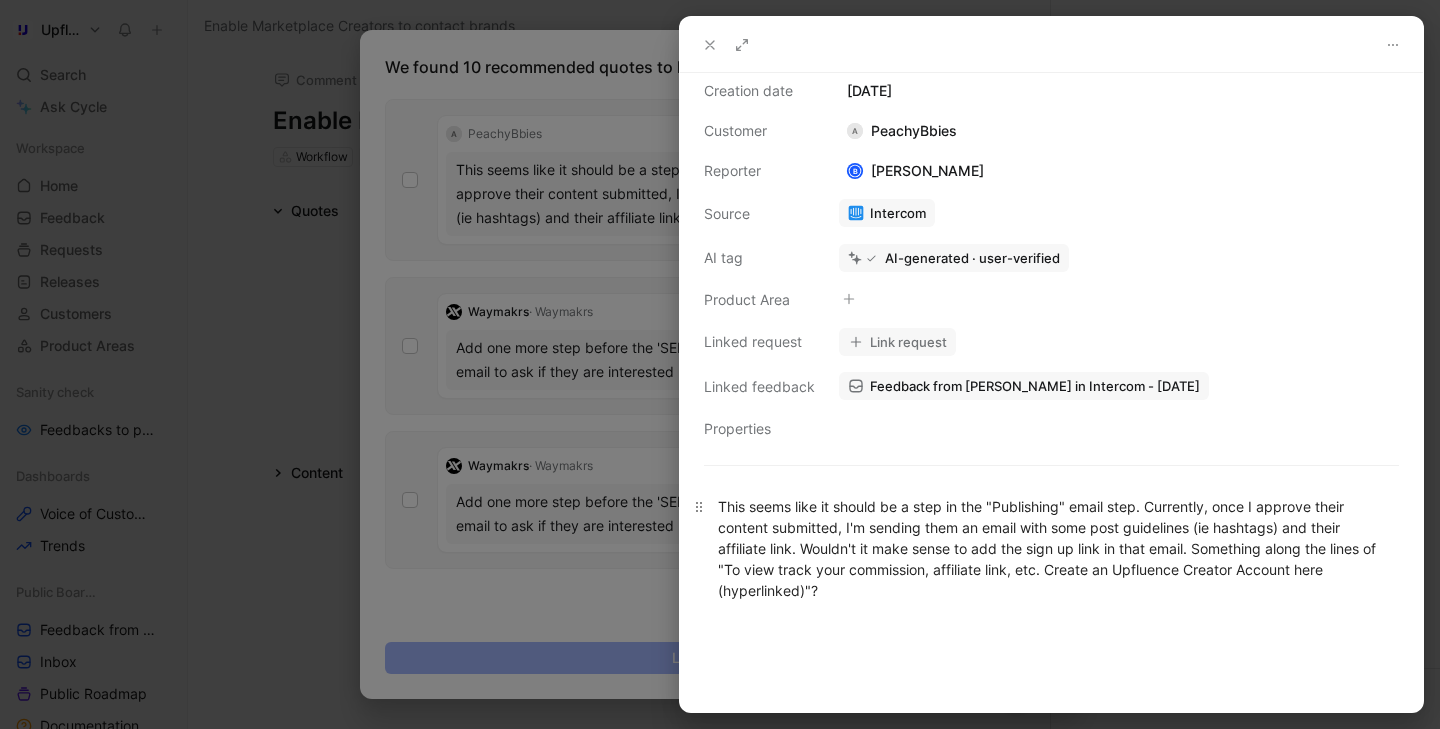 scroll, scrollTop: 89, scrollLeft: 0, axis: vertical 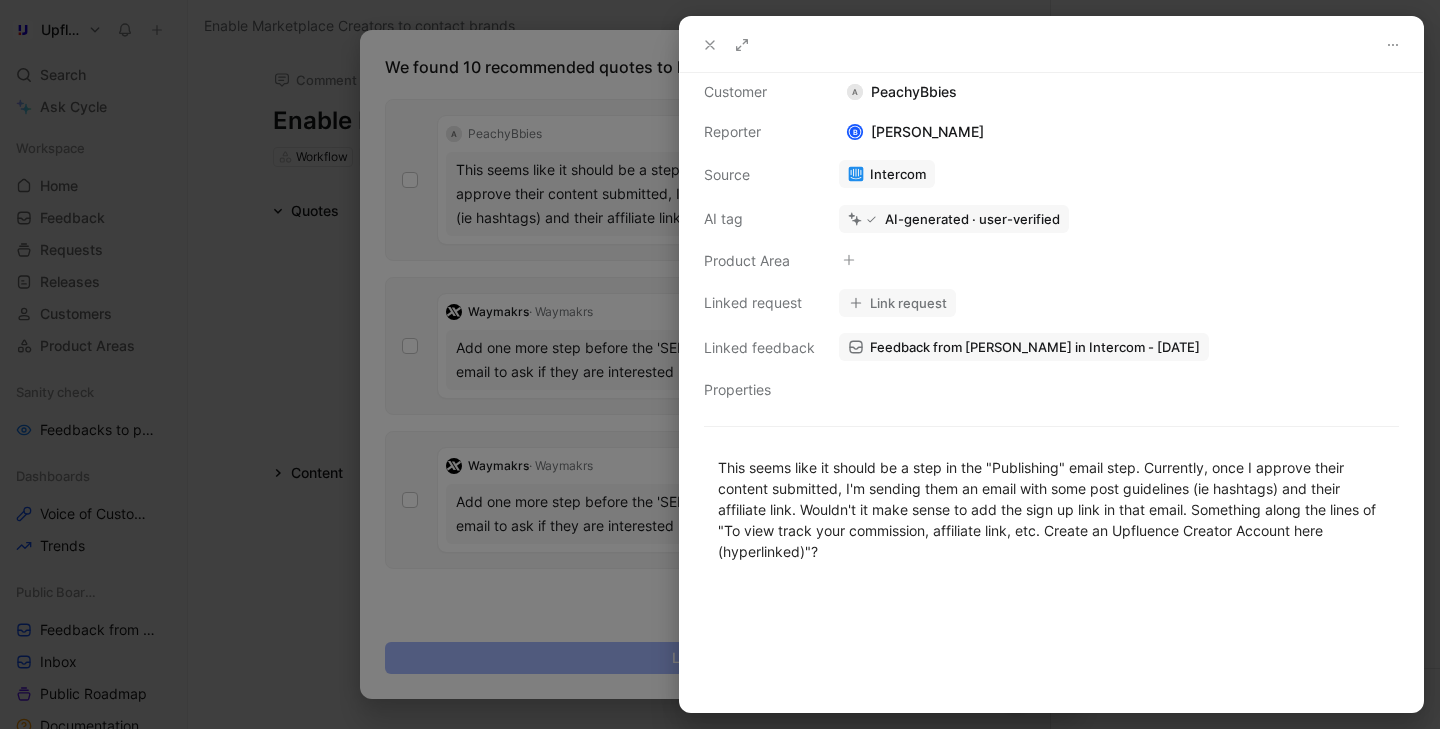 click 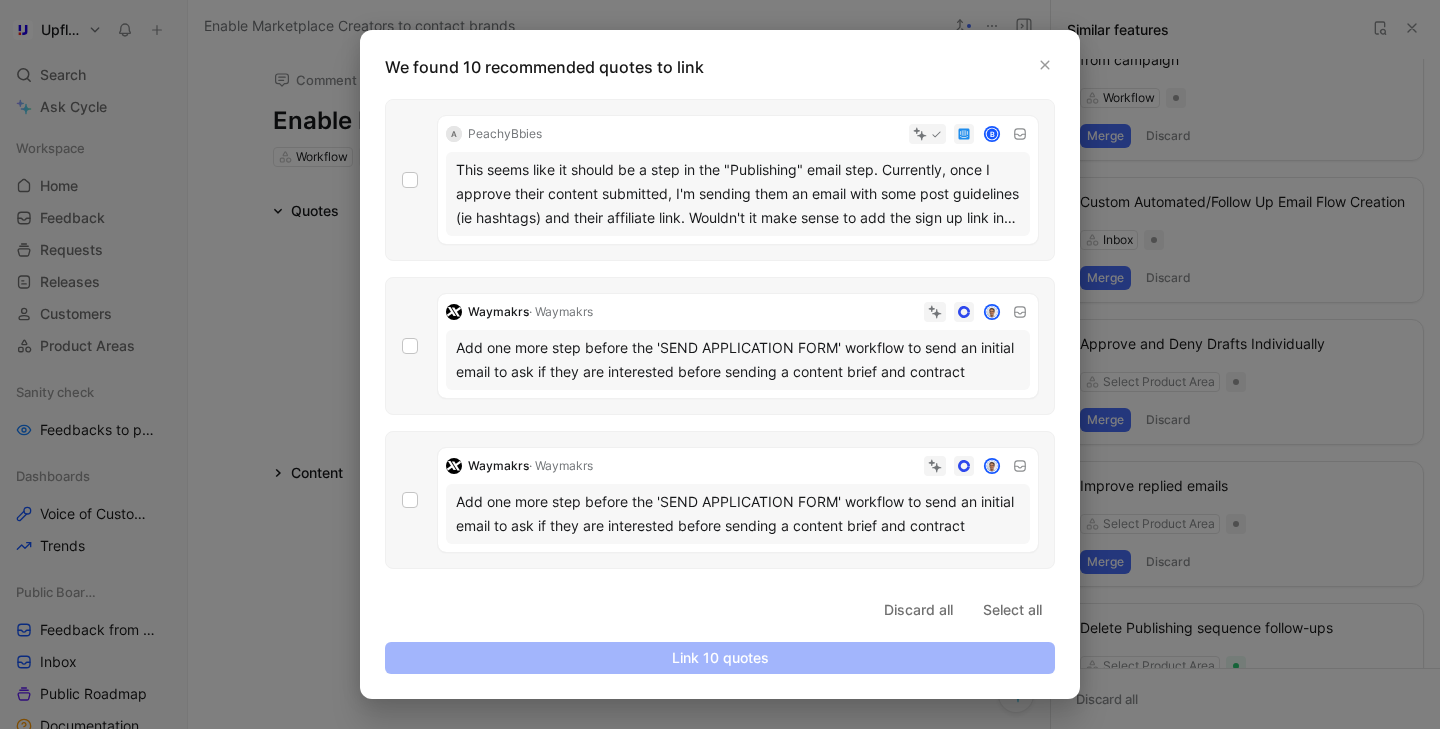 click at bounding box center (815, 312) 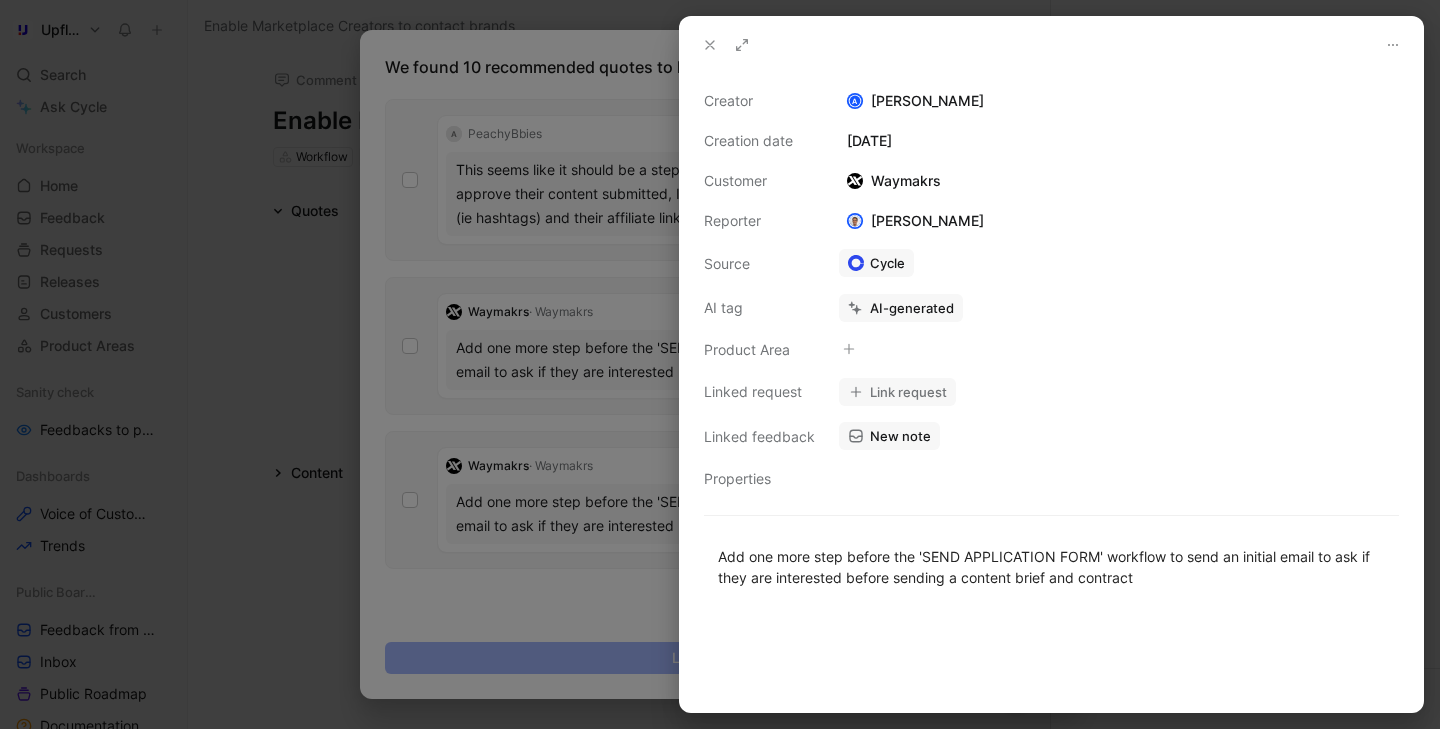 click 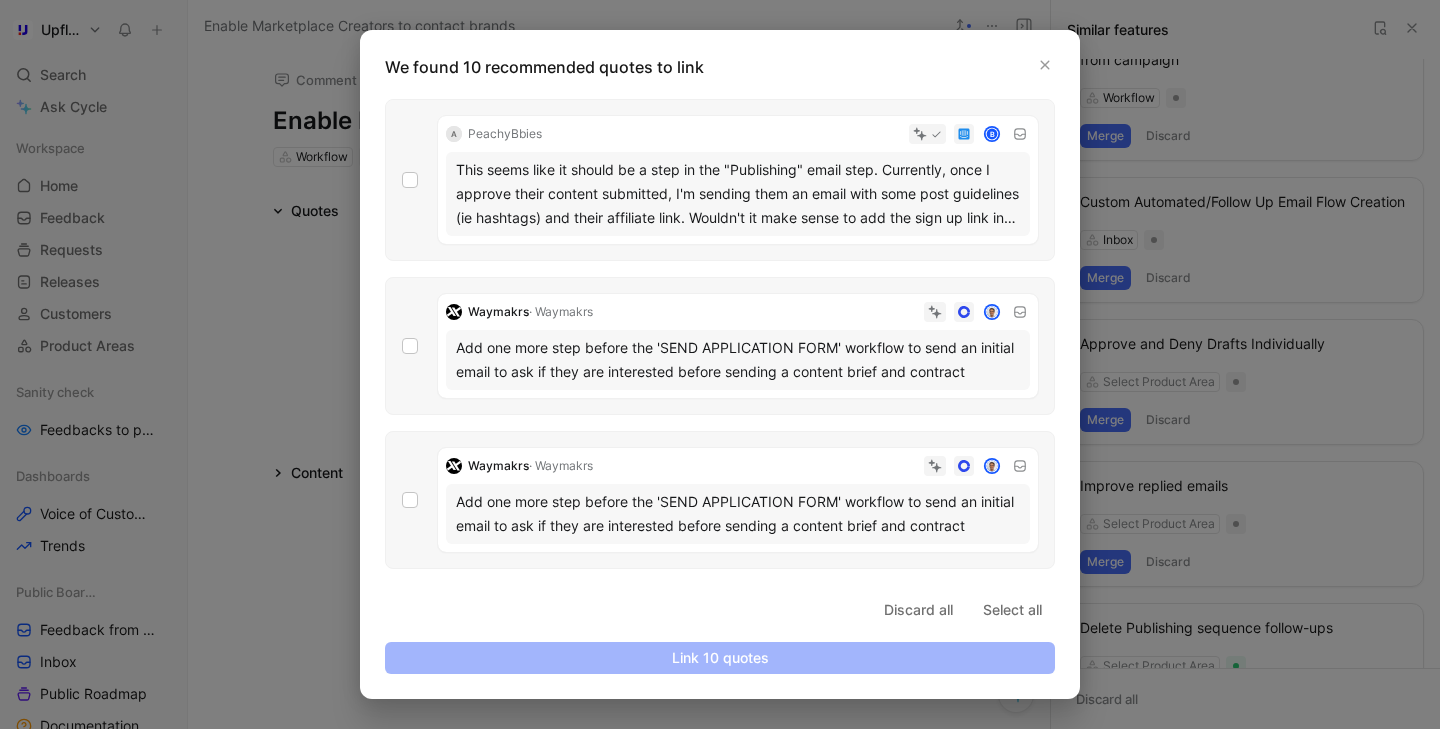 click at bounding box center (815, 466) 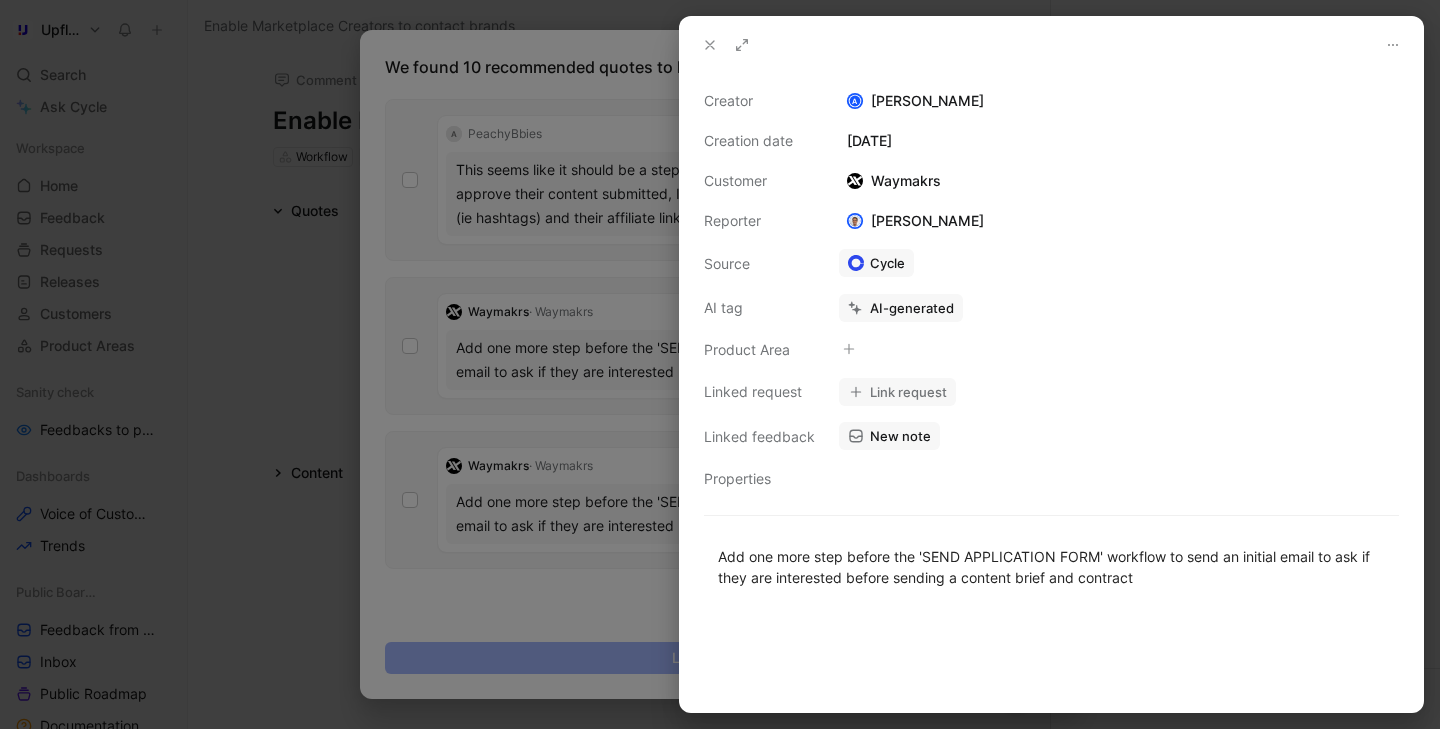 click at bounding box center [720, 364] 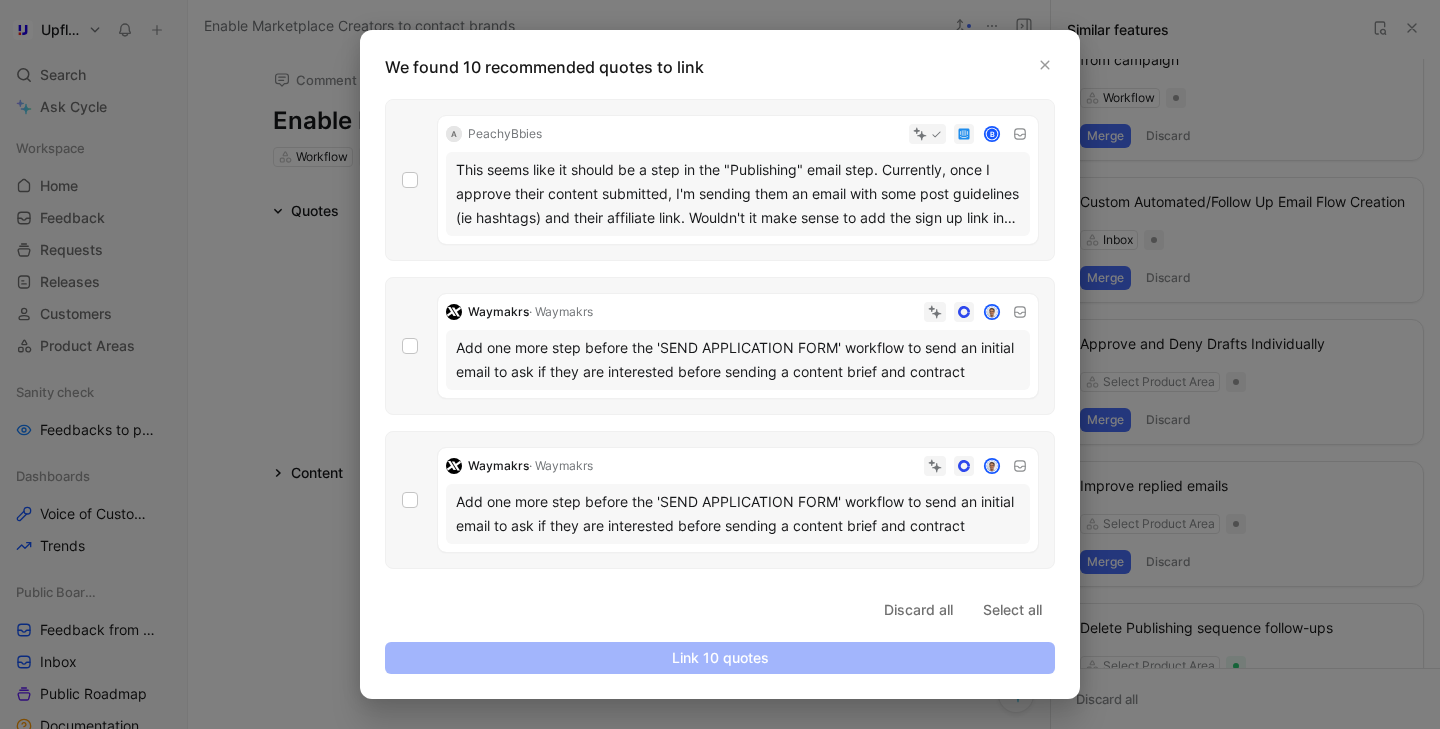 click on "Add one more step before the 'SEND APPLICATION FORM' workflow to send an initial email to ask if they are interested before sending a content brief and contract" at bounding box center [738, 360] 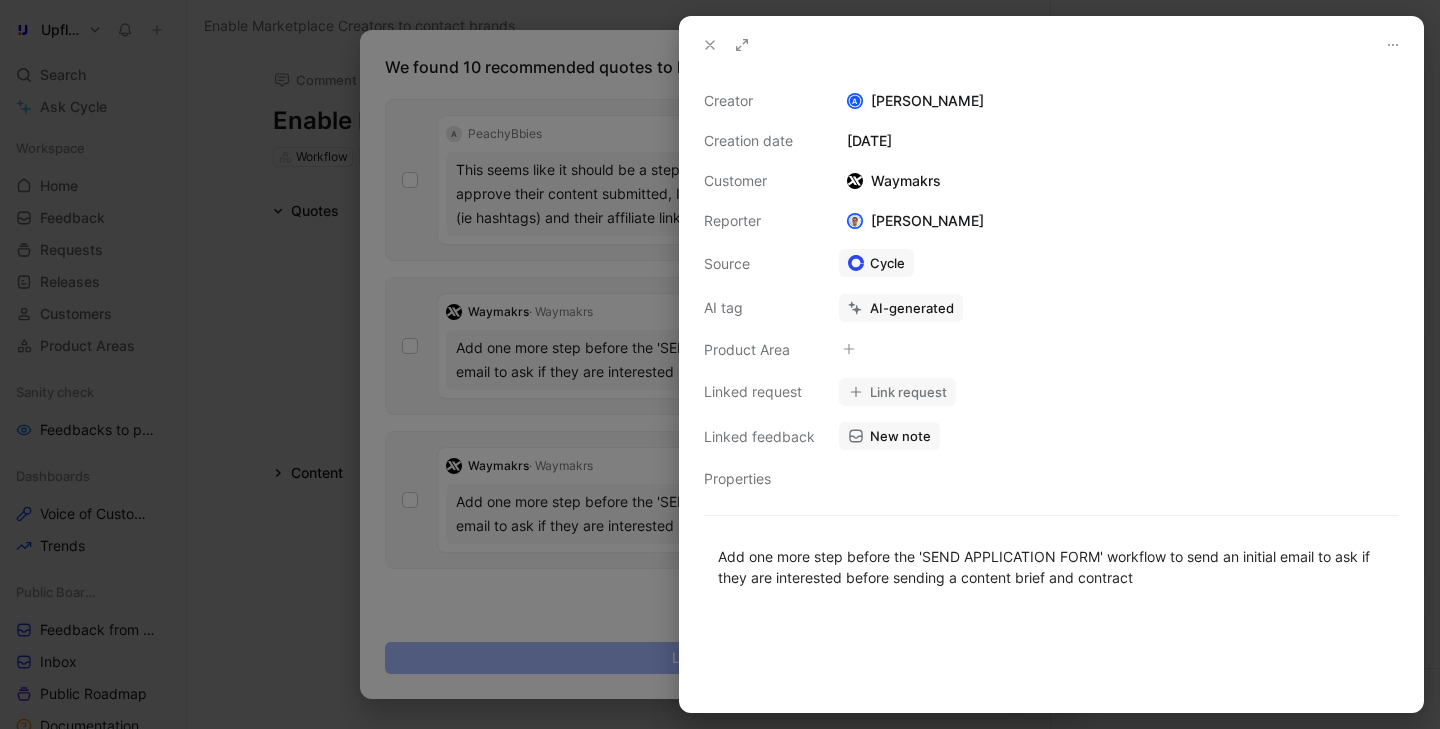 click at bounding box center (720, 364) 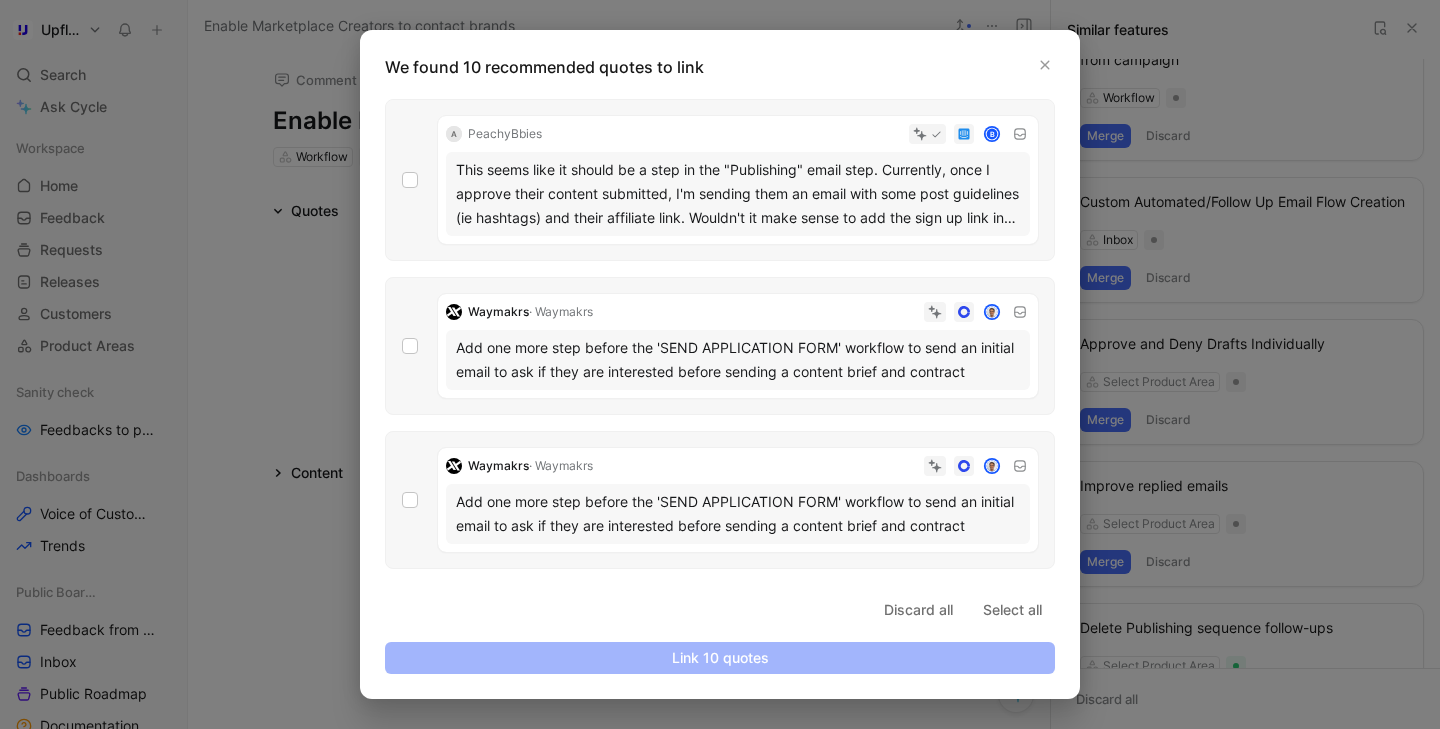 click on "Add one more step before the 'SEND APPLICATION FORM' workflow to send an initial email to ask if they are interested before sending a content brief and contract" at bounding box center (738, 514) 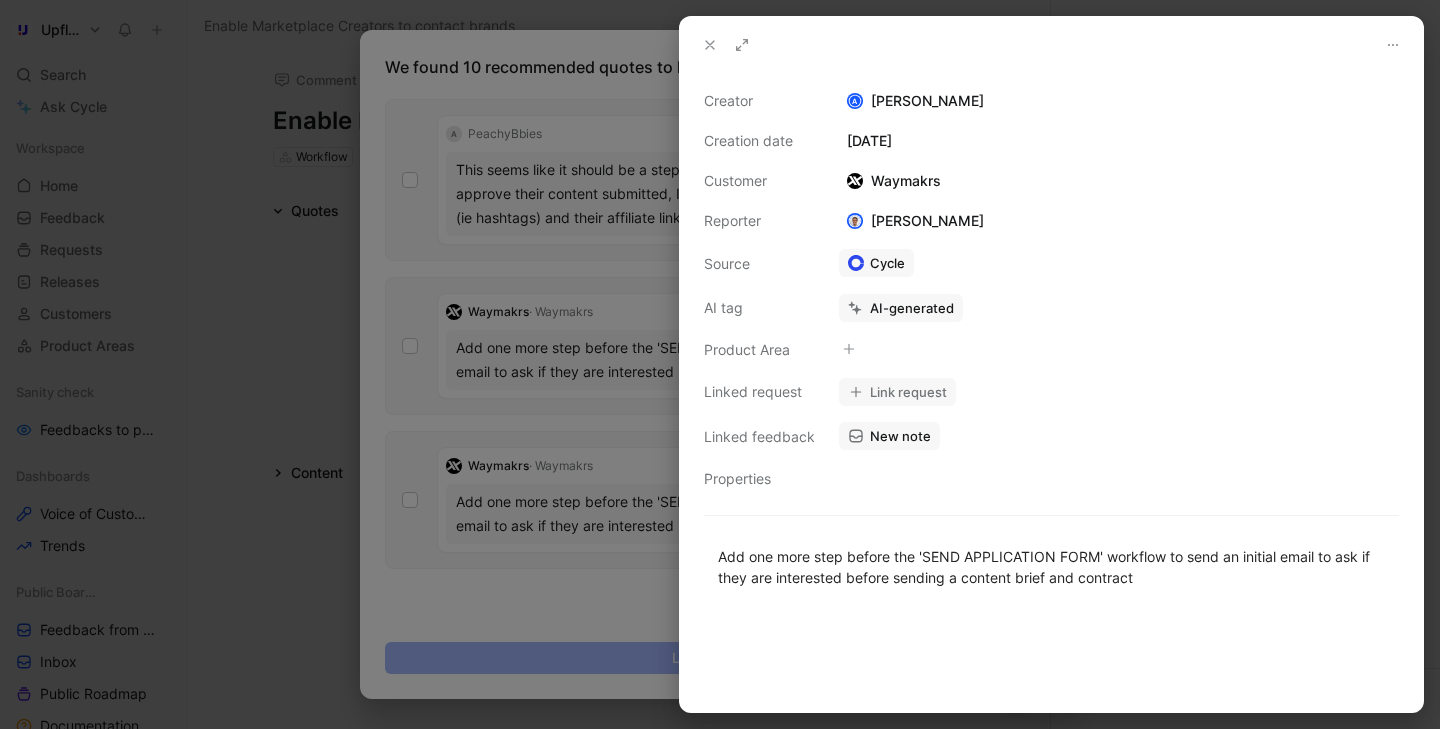 click 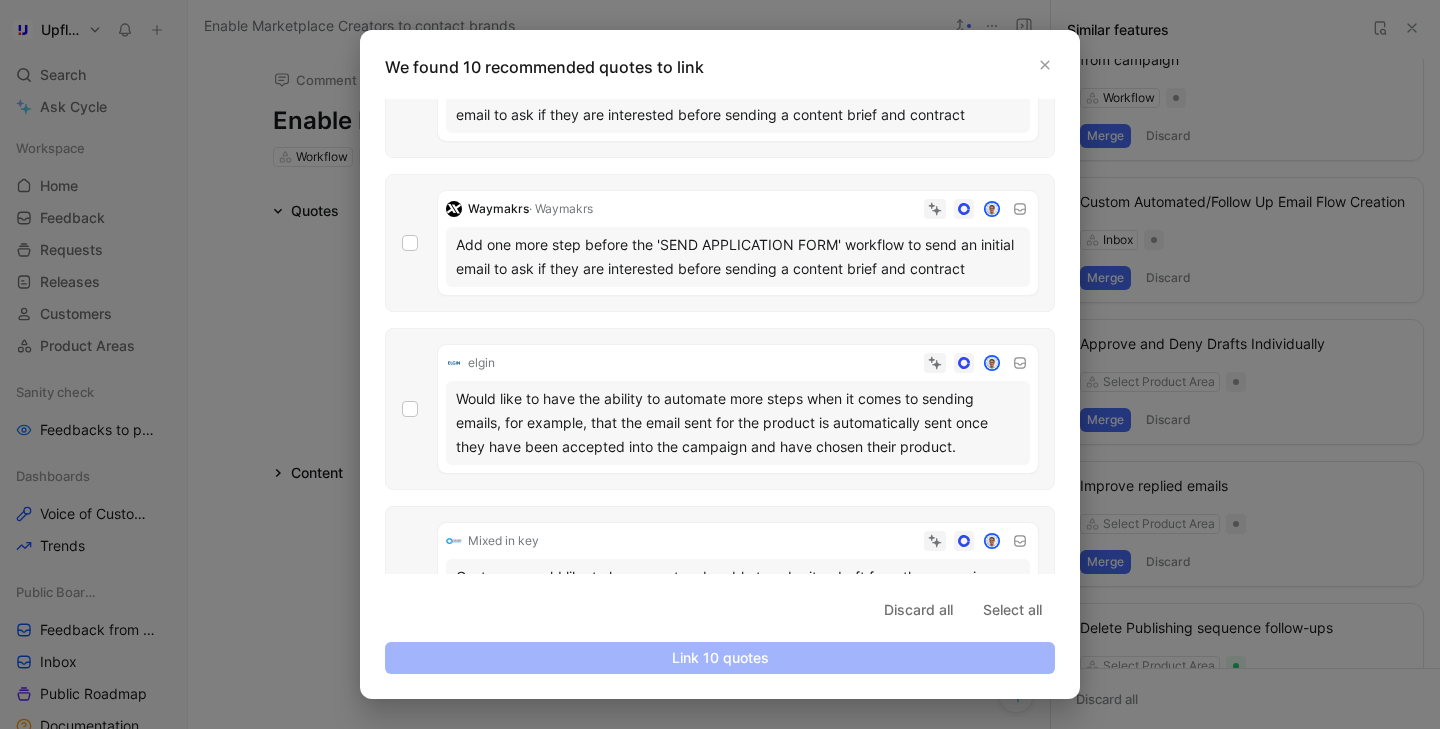 scroll, scrollTop: 322, scrollLeft: 0, axis: vertical 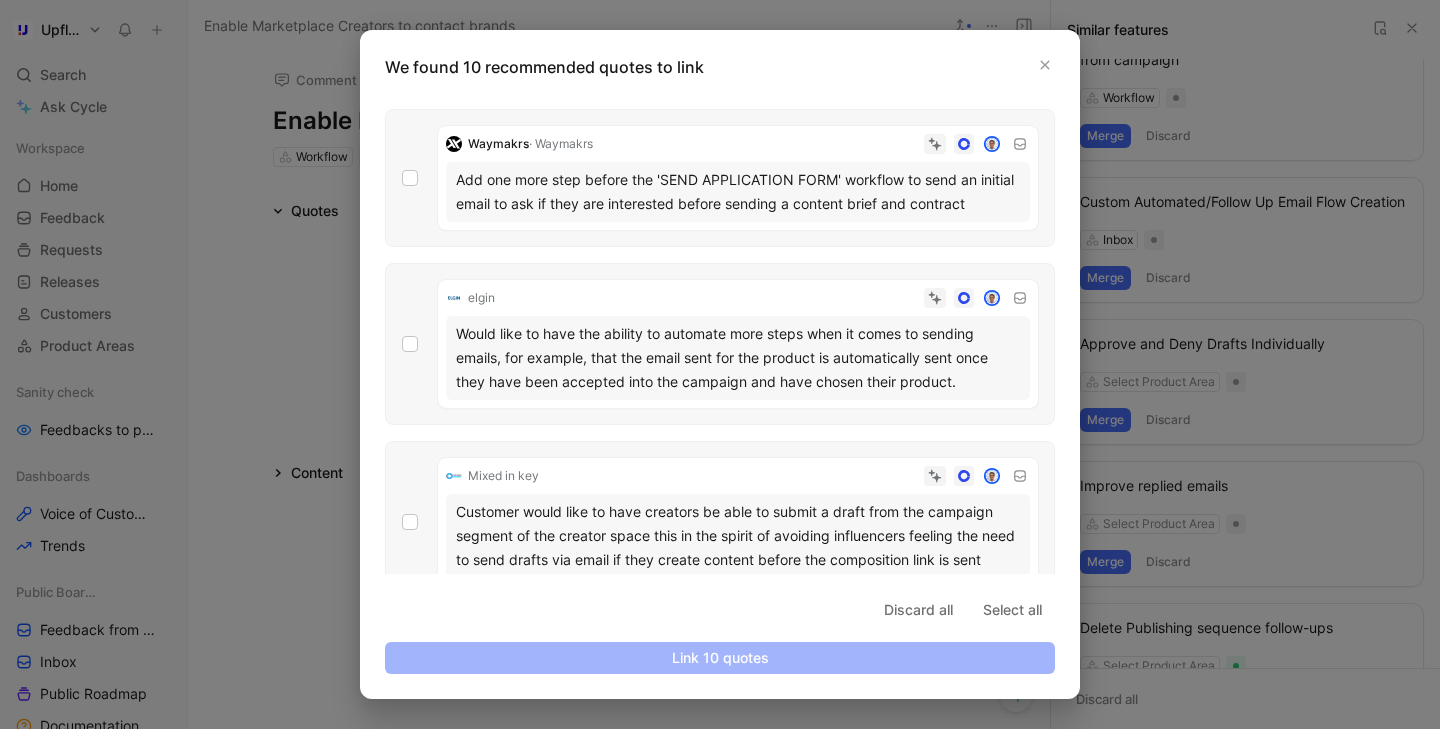 click on "Would like to have the ability to automate more steps when it comes to sending emails, for example, that the email sent for the product is automatically sent once they have been accepted into the campaign and have chosen their product." at bounding box center (738, 358) 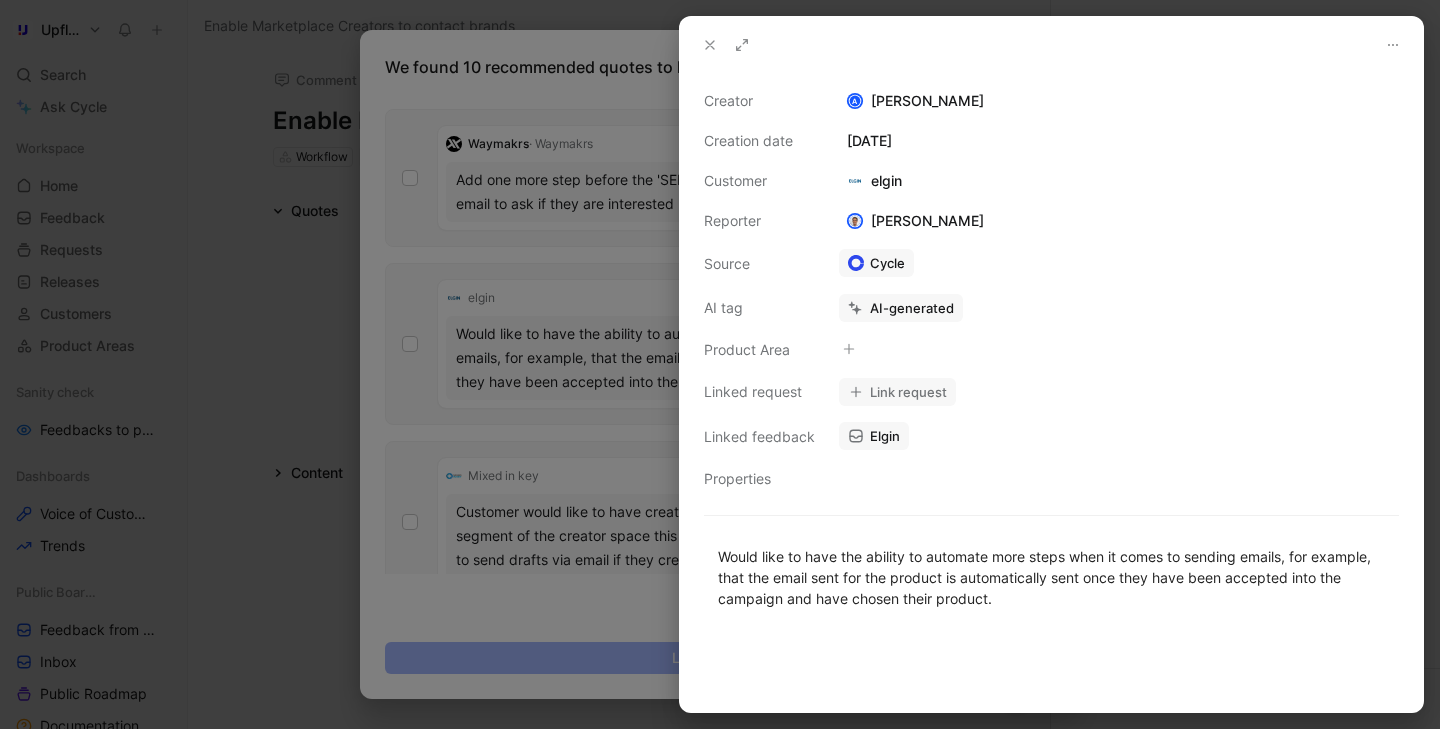 click 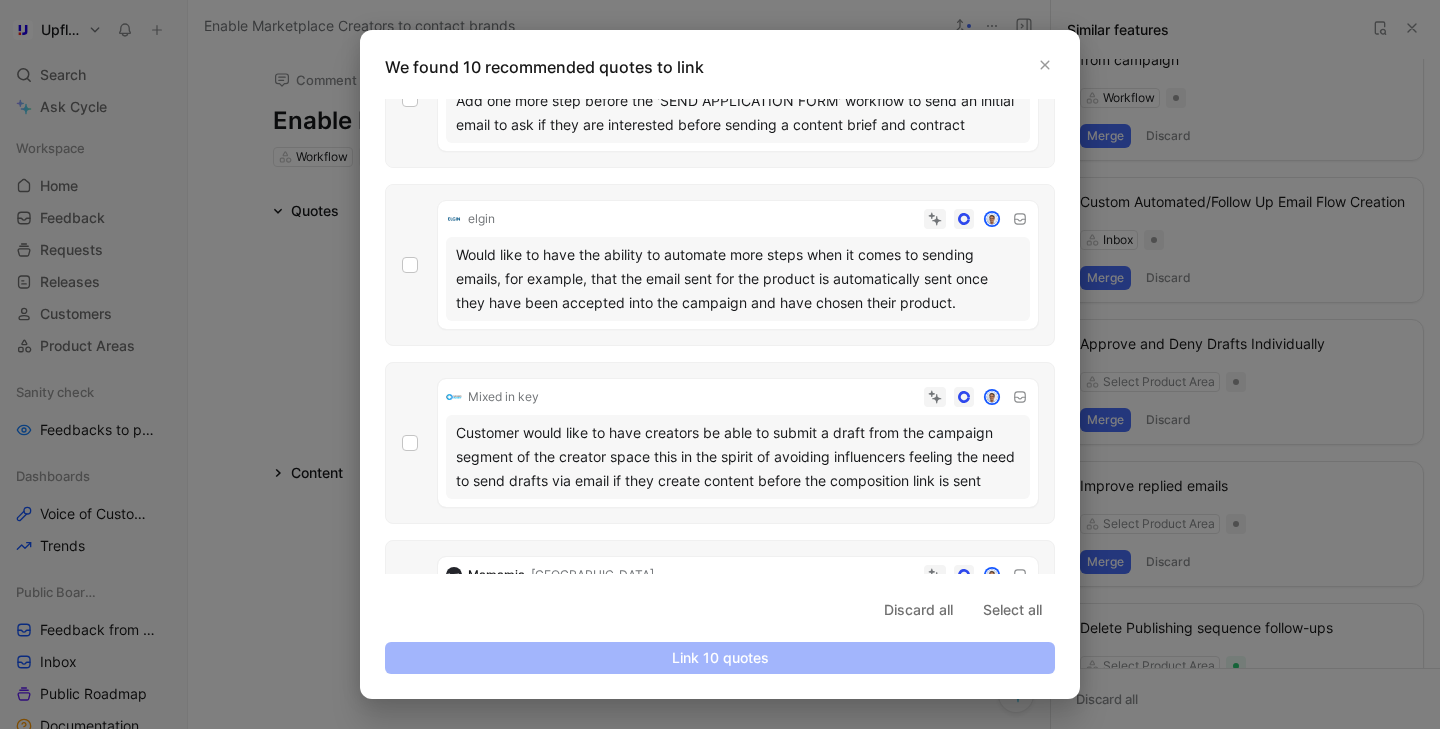 scroll, scrollTop: 490, scrollLeft: 0, axis: vertical 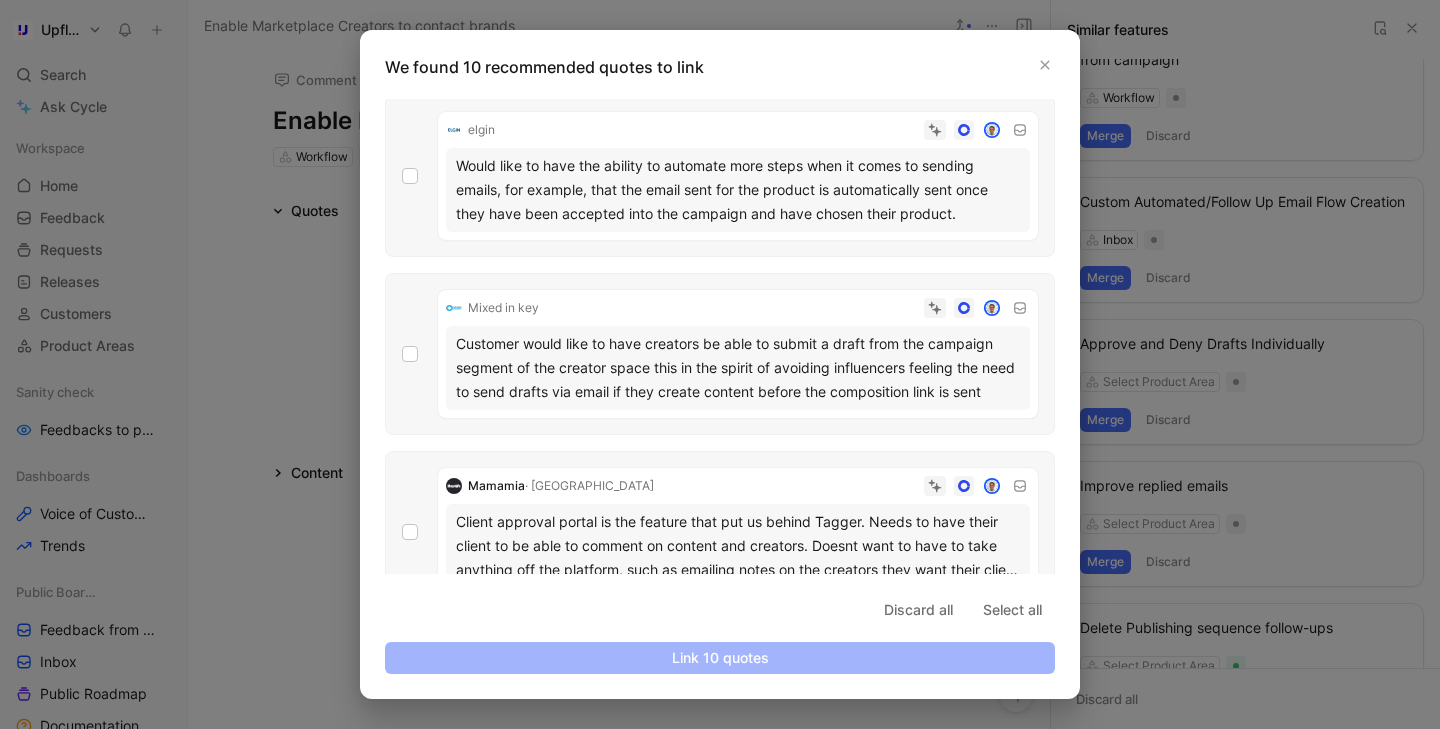 click on "Customer would like to have creators be able to submit a draft from the campaign segment of the creator space this in the spirit of avoiding influencers feeling the need to send drafts via email if they create content before the composition link is sent" at bounding box center [738, 368] 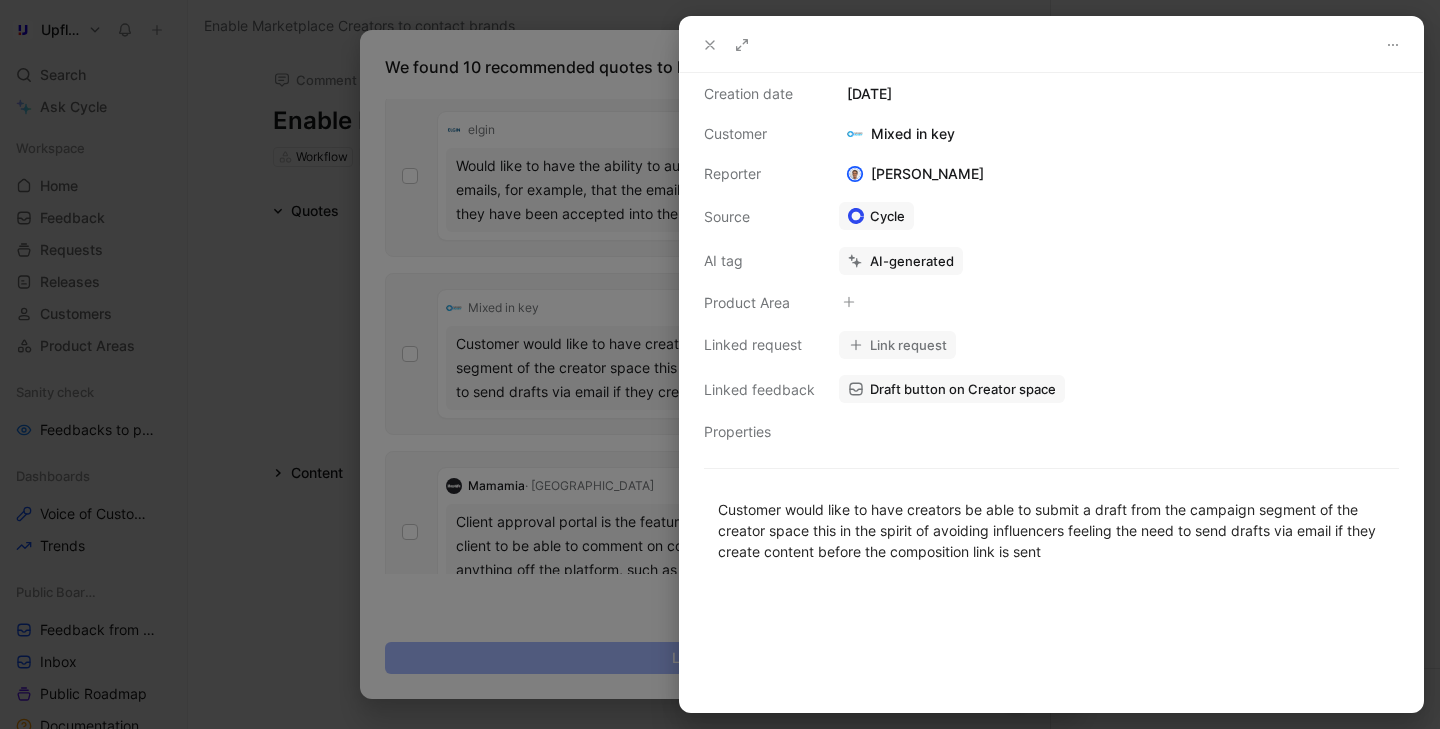 scroll, scrollTop: 0, scrollLeft: 0, axis: both 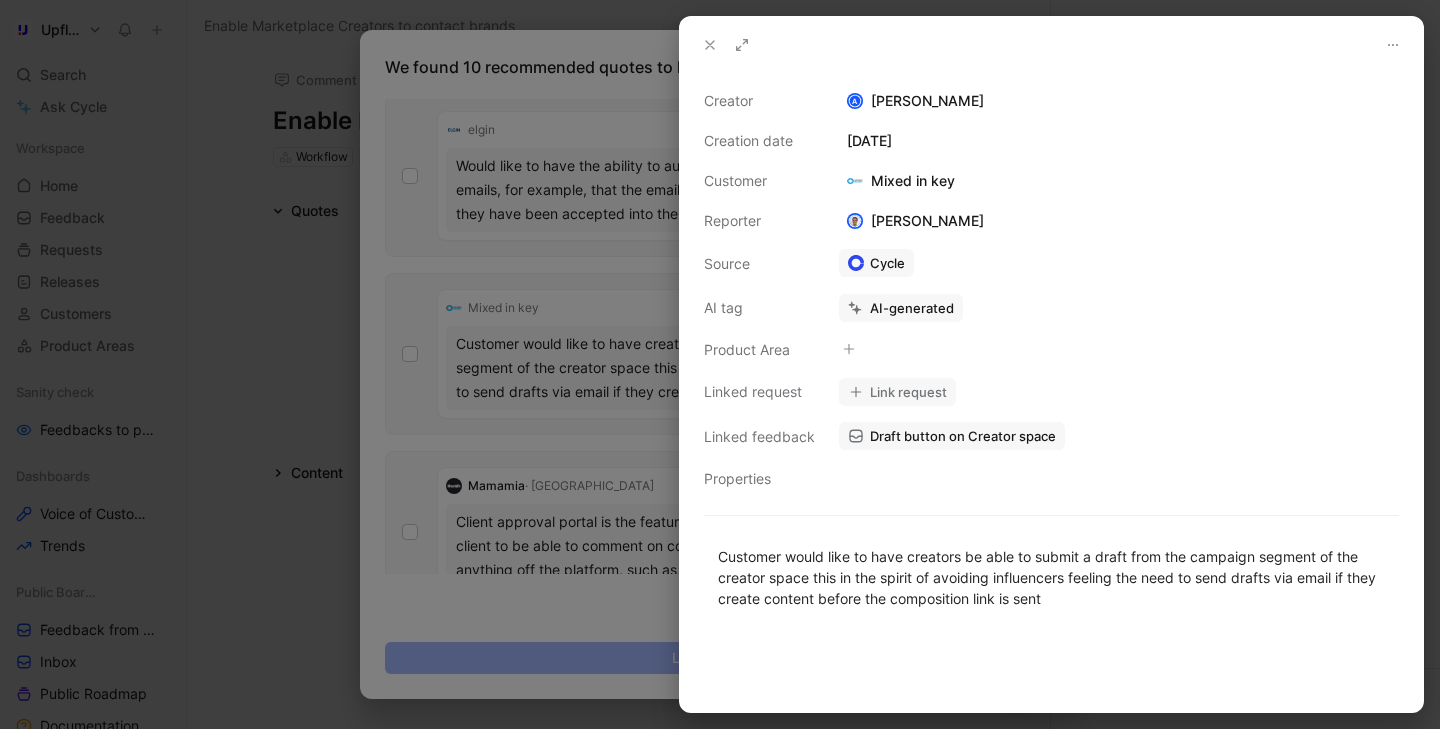 click 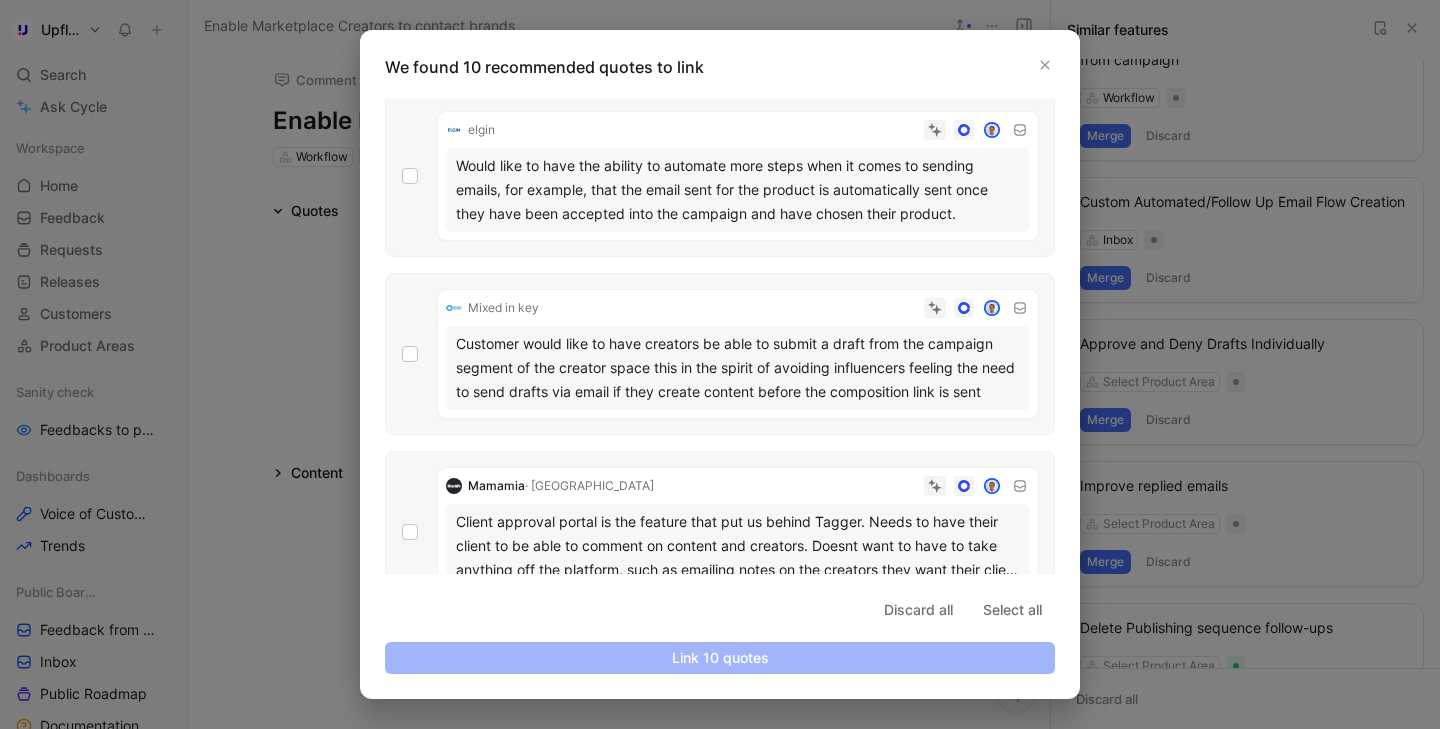click on "Customer would like to have creators be able to submit a draft from the campaign segment of the creator space this in the spirit of avoiding influencers feeling the need to send drafts via email if they create content before the composition link is sent" at bounding box center [738, 368] 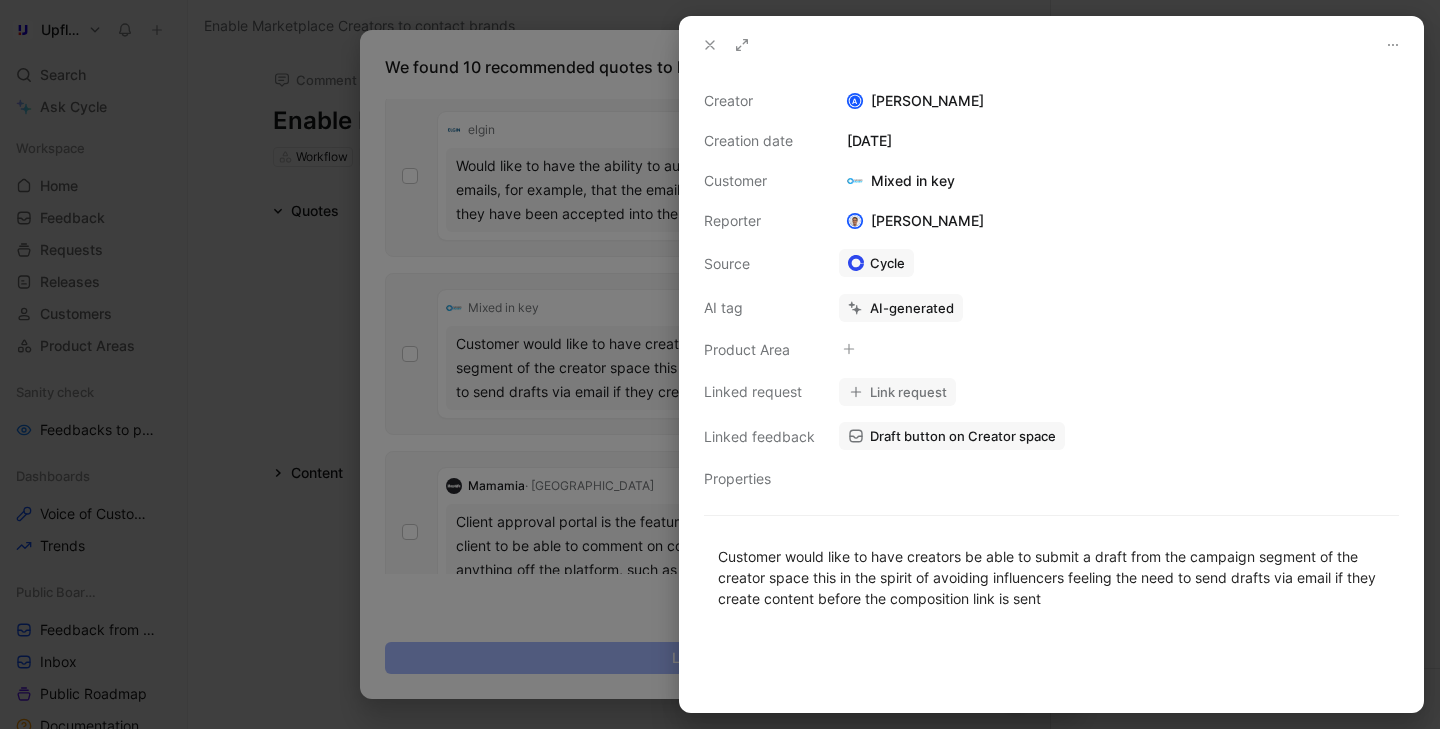 click 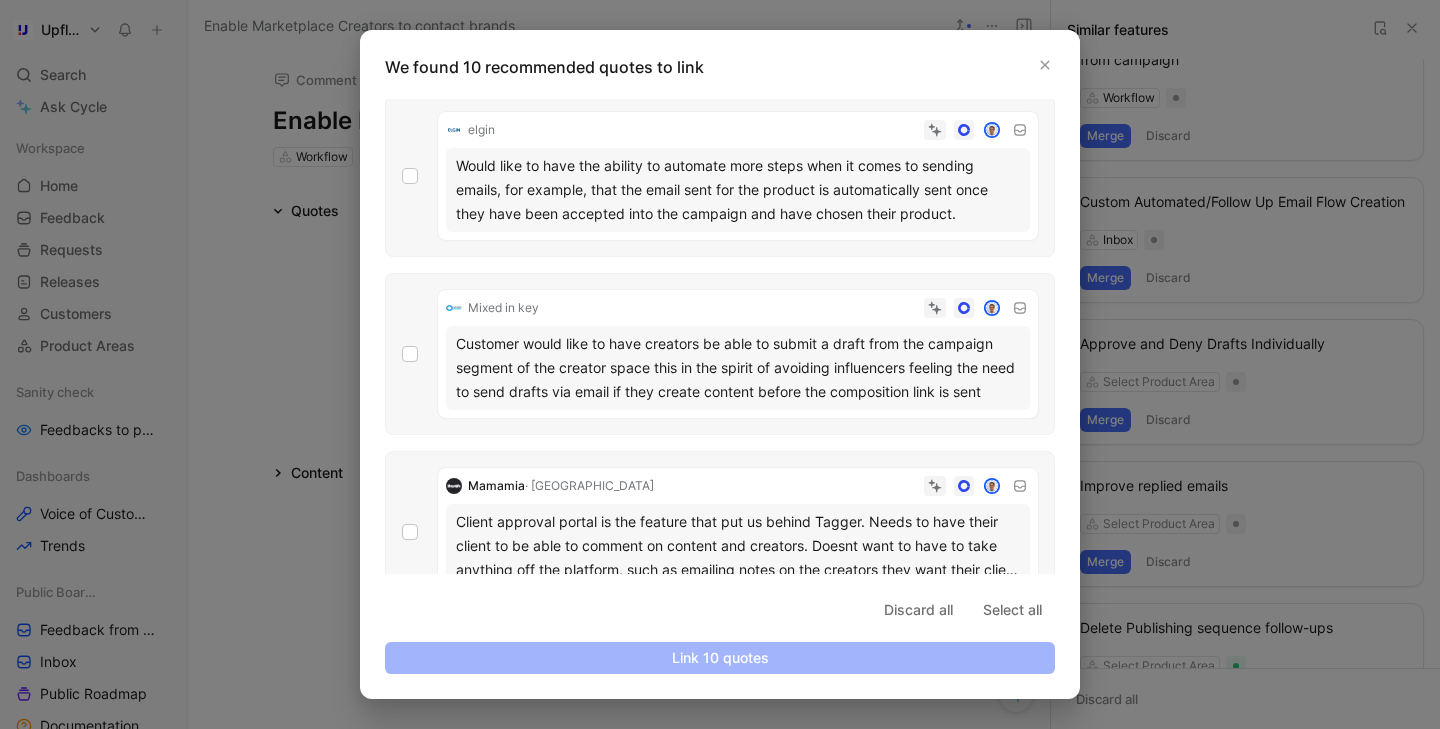 click on "Customer would like to have creators be able to submit a draft from the campaign segment of the creator space this in the spirit of avoiding influencers feeling the need to send drafts via email if they create content before the composition link is sent" at bounding box center (738, 368) 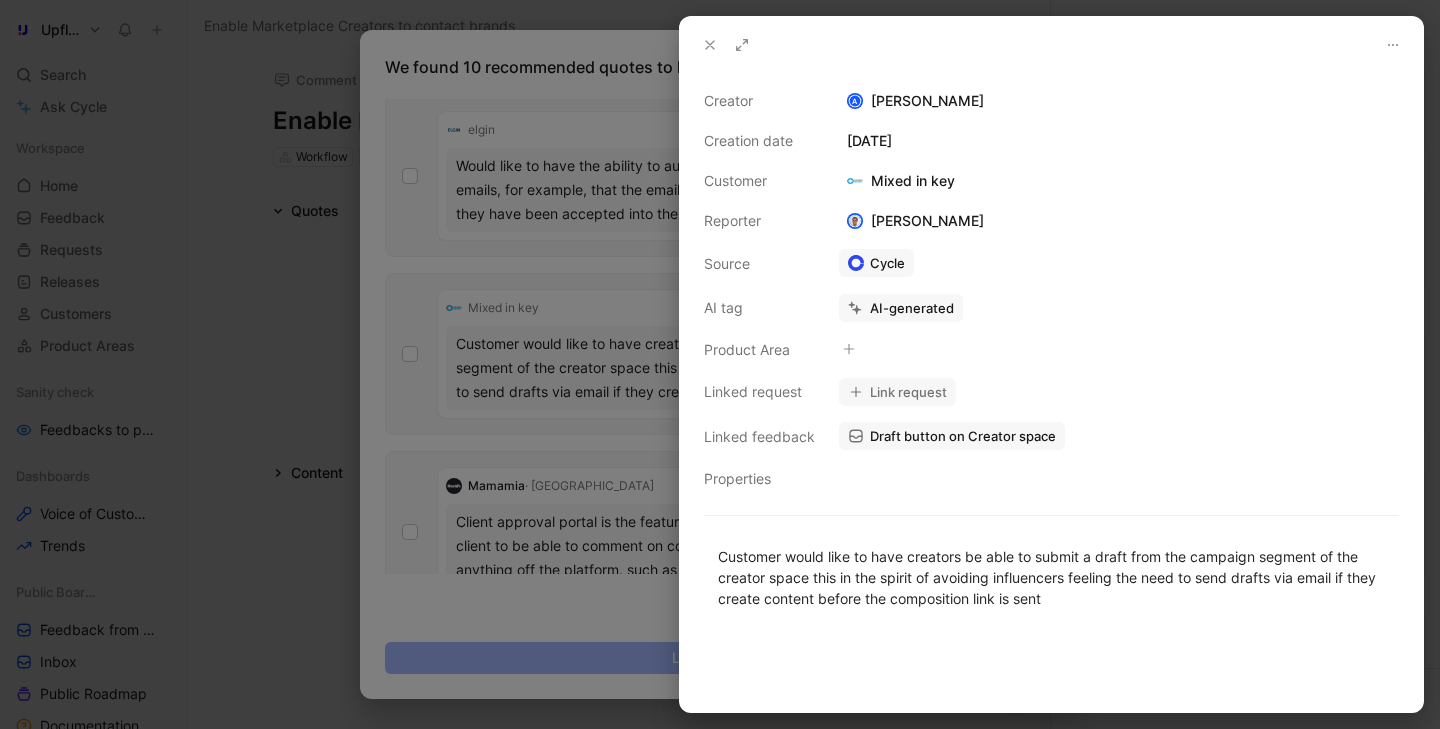 click 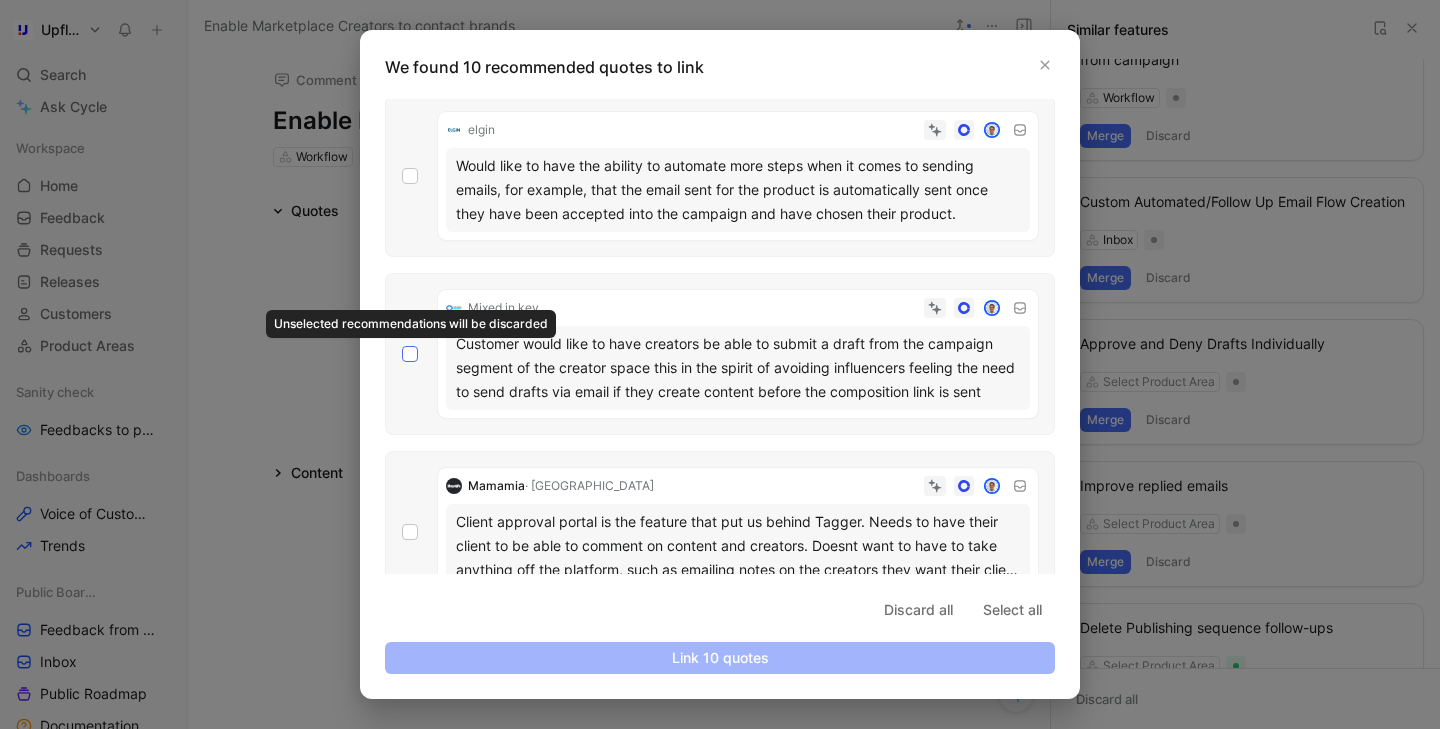click at bounding box center [410, 354] 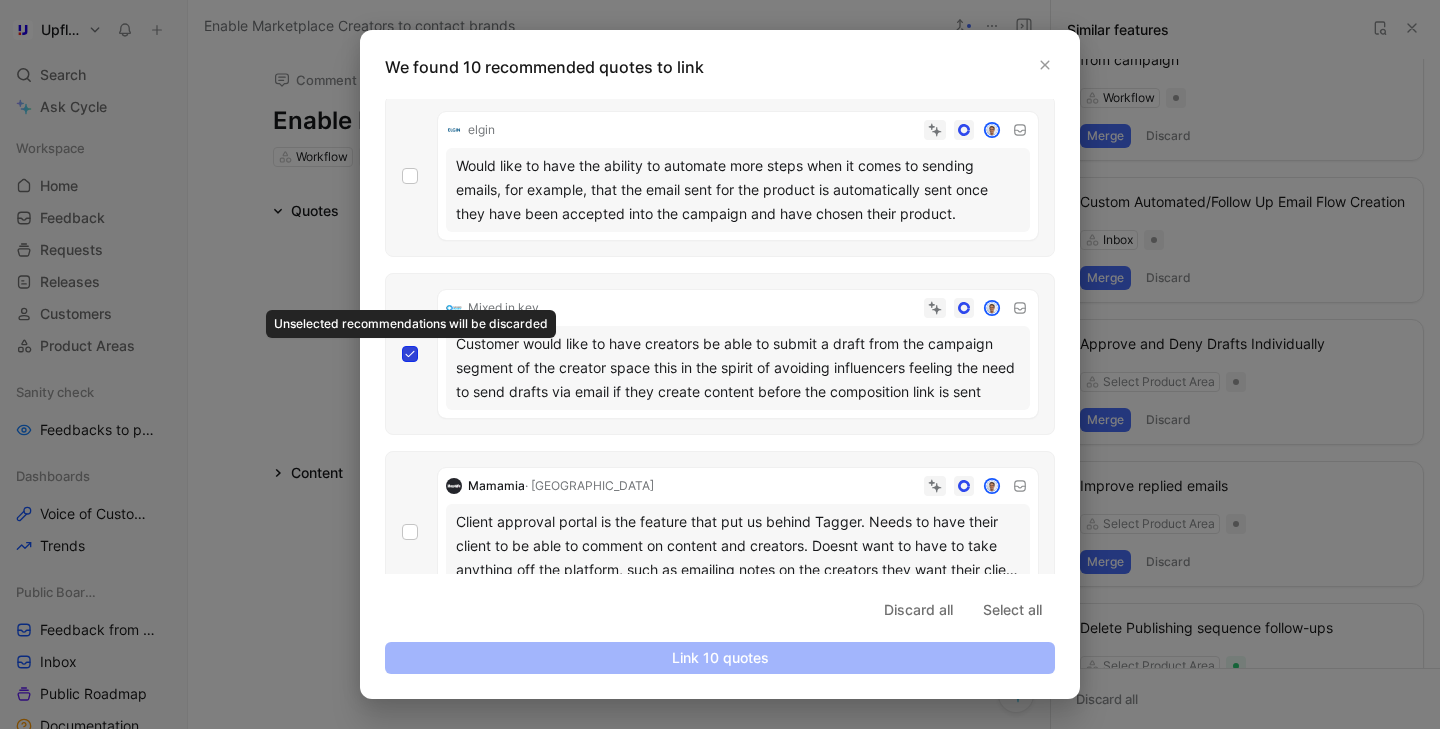 click at bounding box center [402, 836] 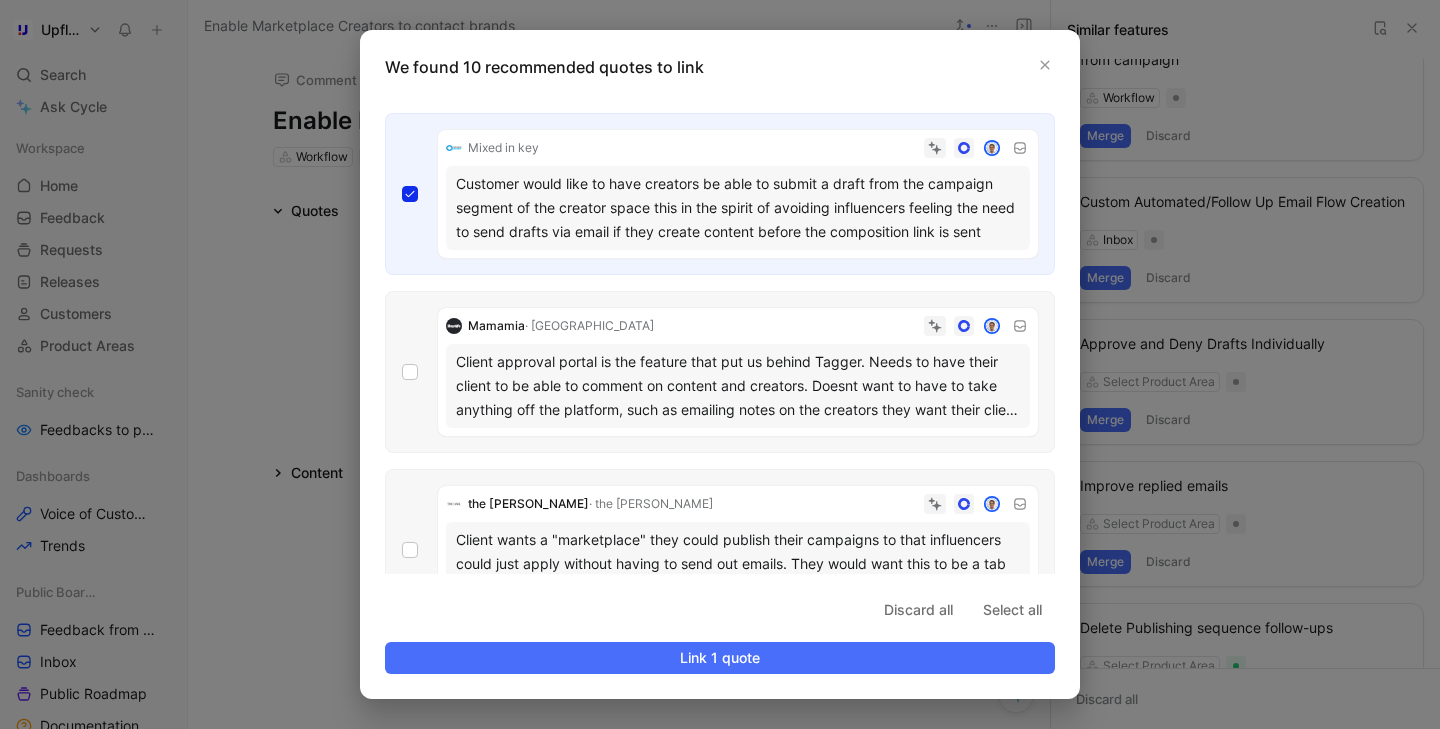 scroll, scrollTop: 664, scrollLeft: 0, axis: vertical 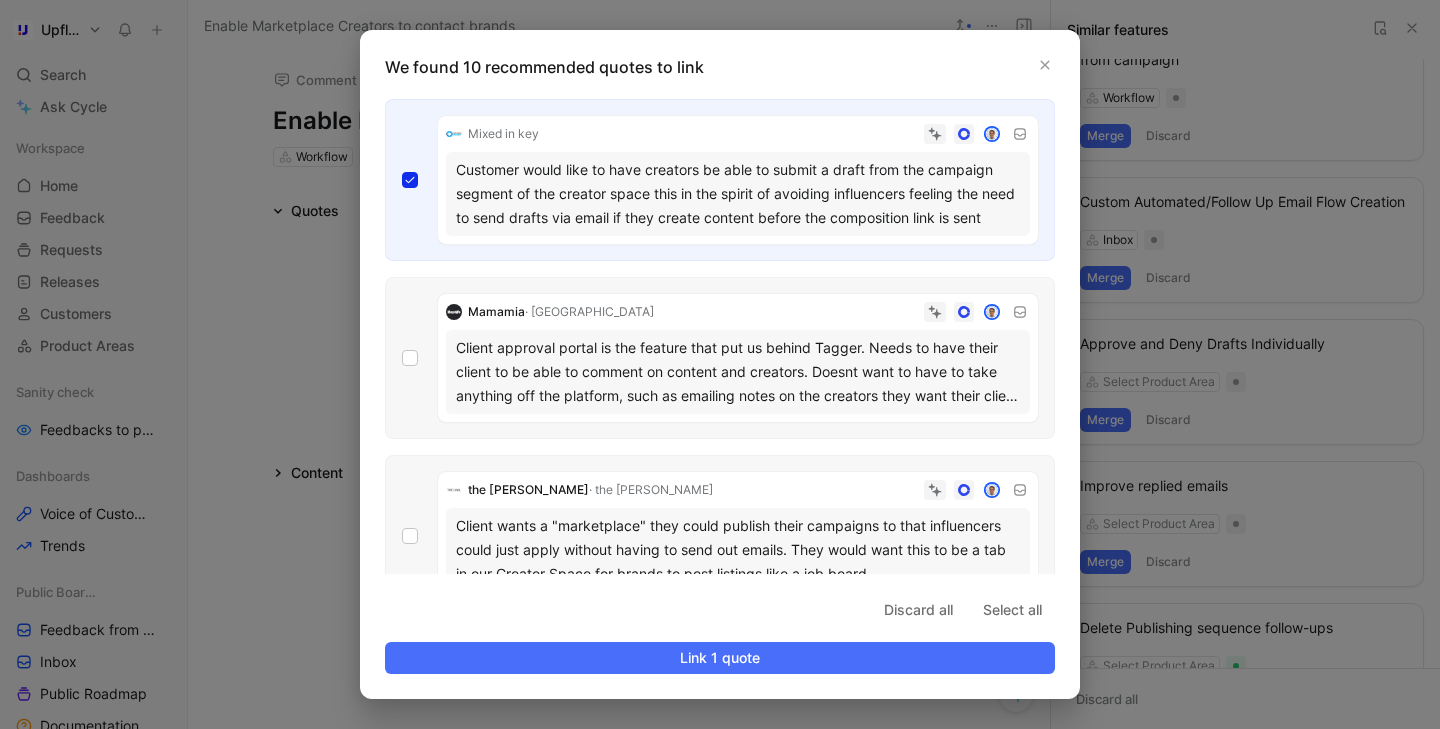 click on "Mamamia  · Mamamia Client approval portal is the feature that put us behind Tagger. Needs to have their client to be able to comment on content and creators. Doesnt want to have to take anything off the platform, such as emailing notes on the creators they want their client to approve." at bounding box center [738, 358] 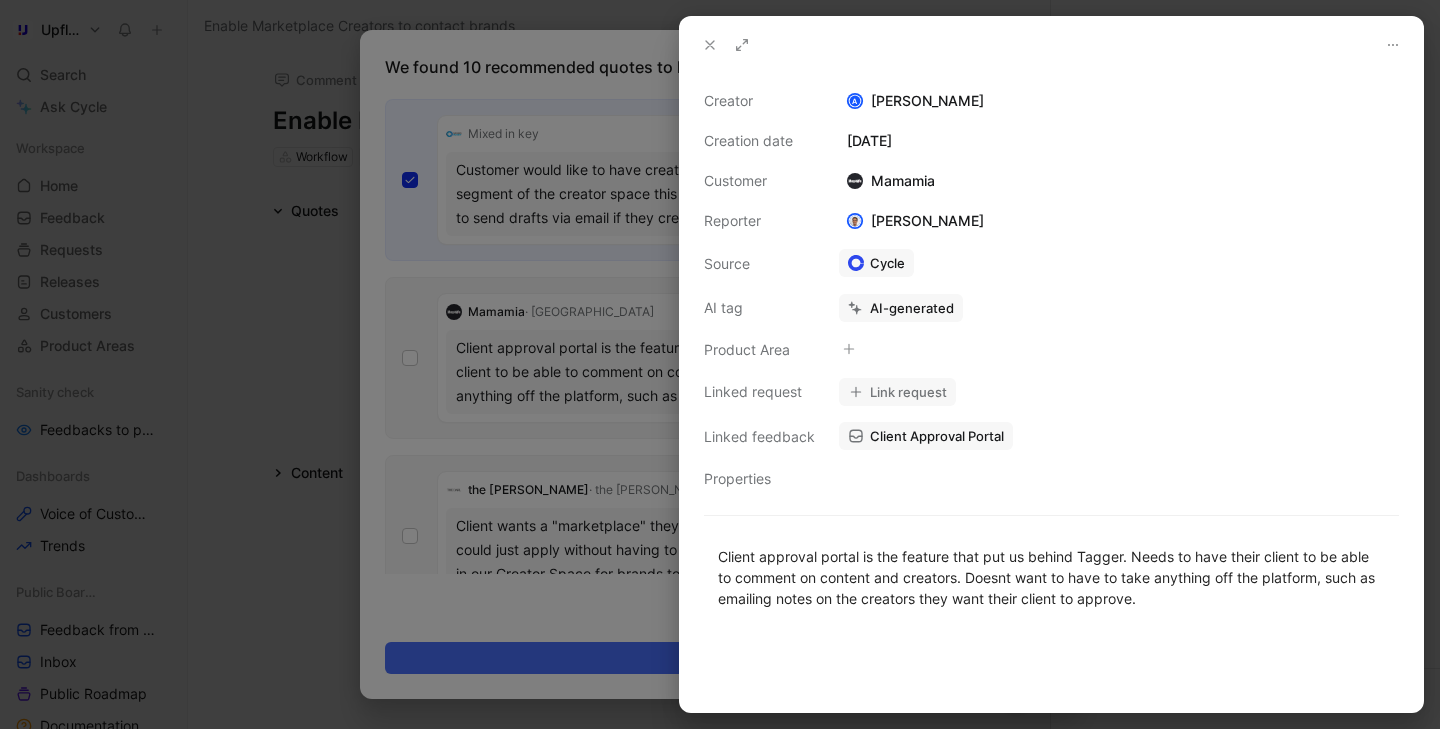 click at bounding box center (720, 364) 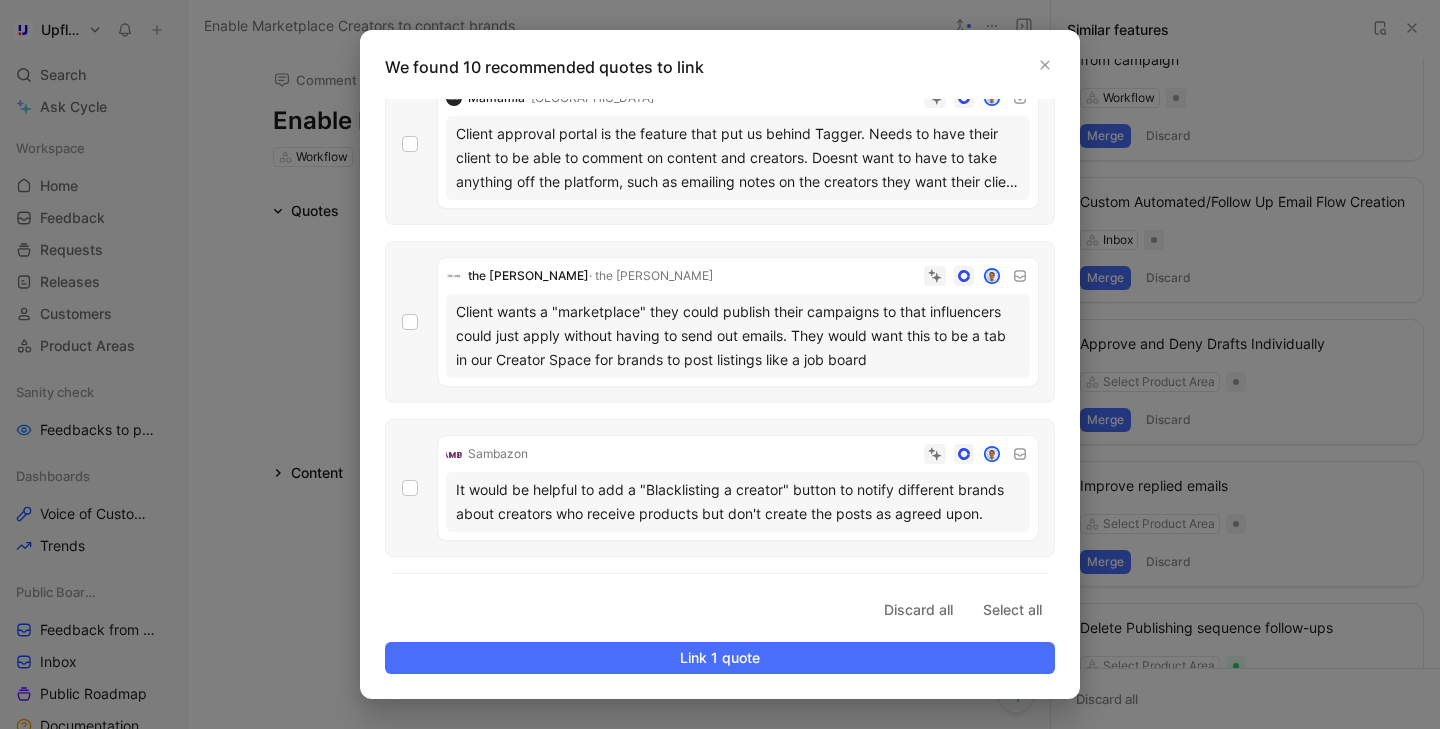 scroll, scrollTop: 910, scrollLeft: 0, axis: vertical 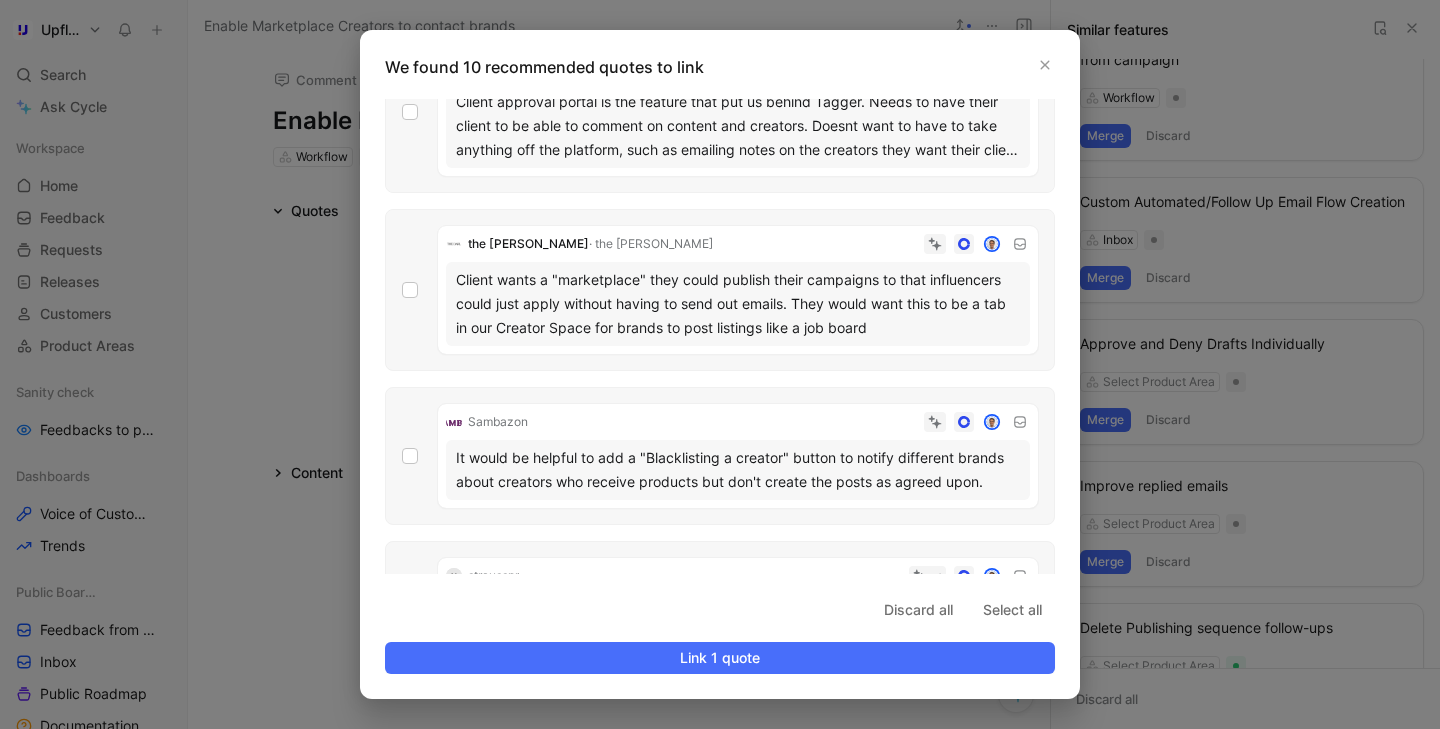 click on "the darl  · the darl Client wants a "marketplace" they could publish their campaigns to that influencers could just apply without having to send out emails. They would want this to be a tab in our Creator Space for brands to post listings like a job board" at bounding box center [738, 290] 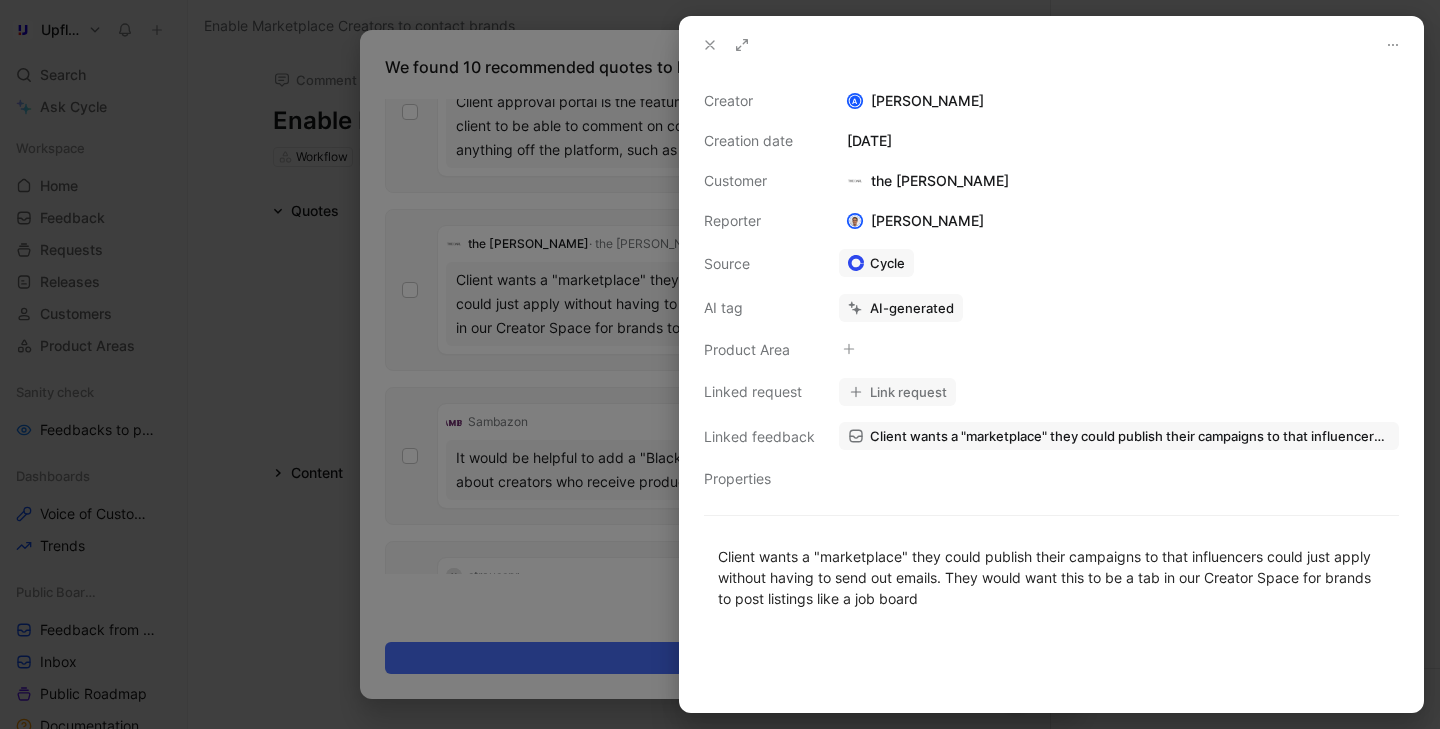 click at bounding box center [720, 364] 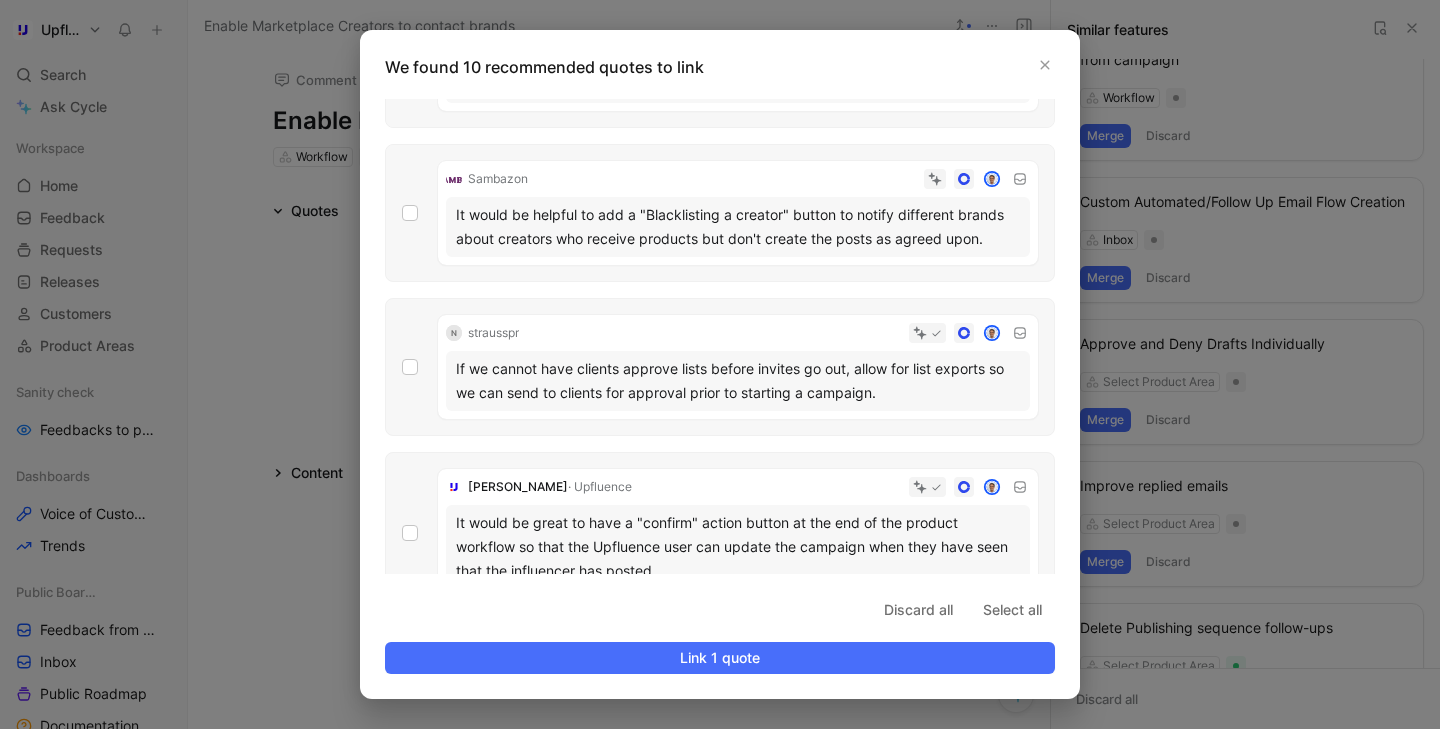scroll, scrollTop: 1193, scrollLeft: 0, axis: vertical 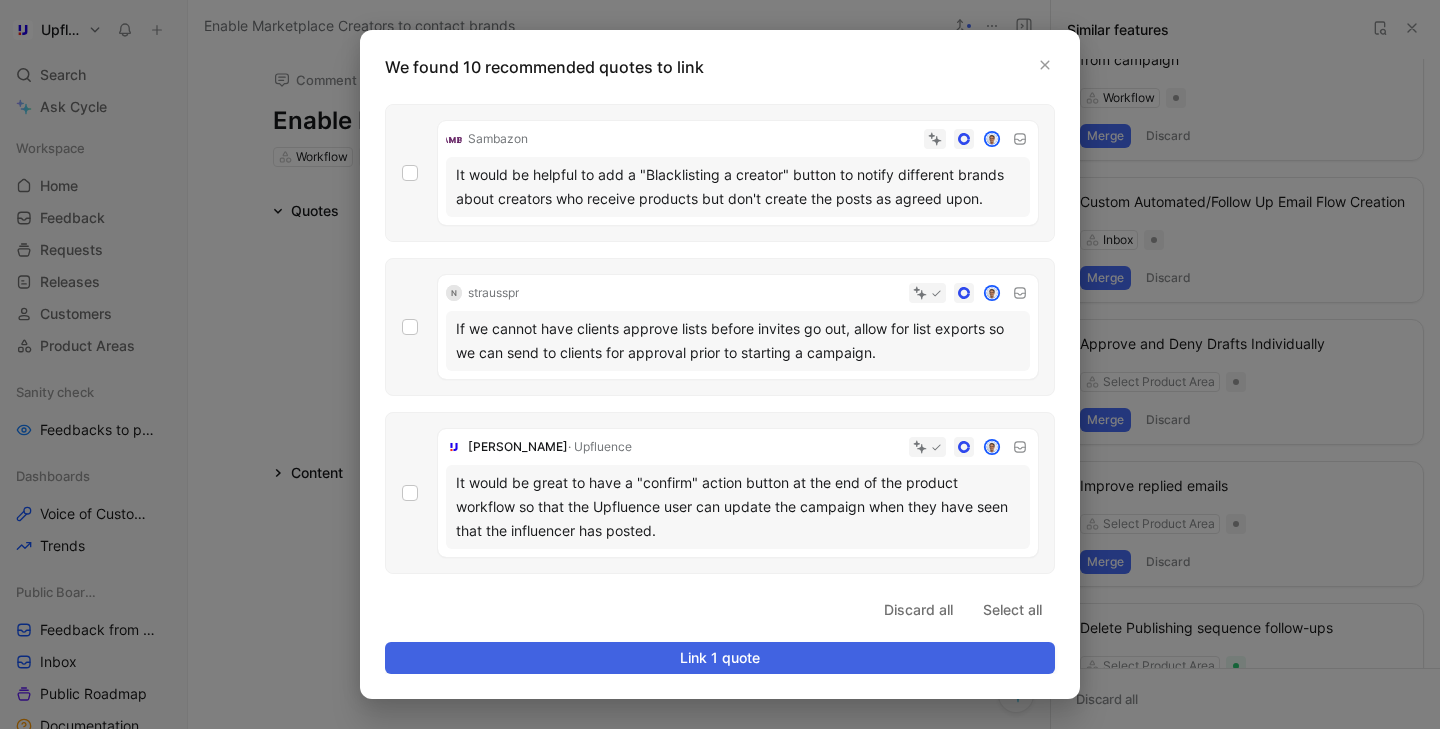 click on "Link 1 quote" at bounding box center (720, 658) 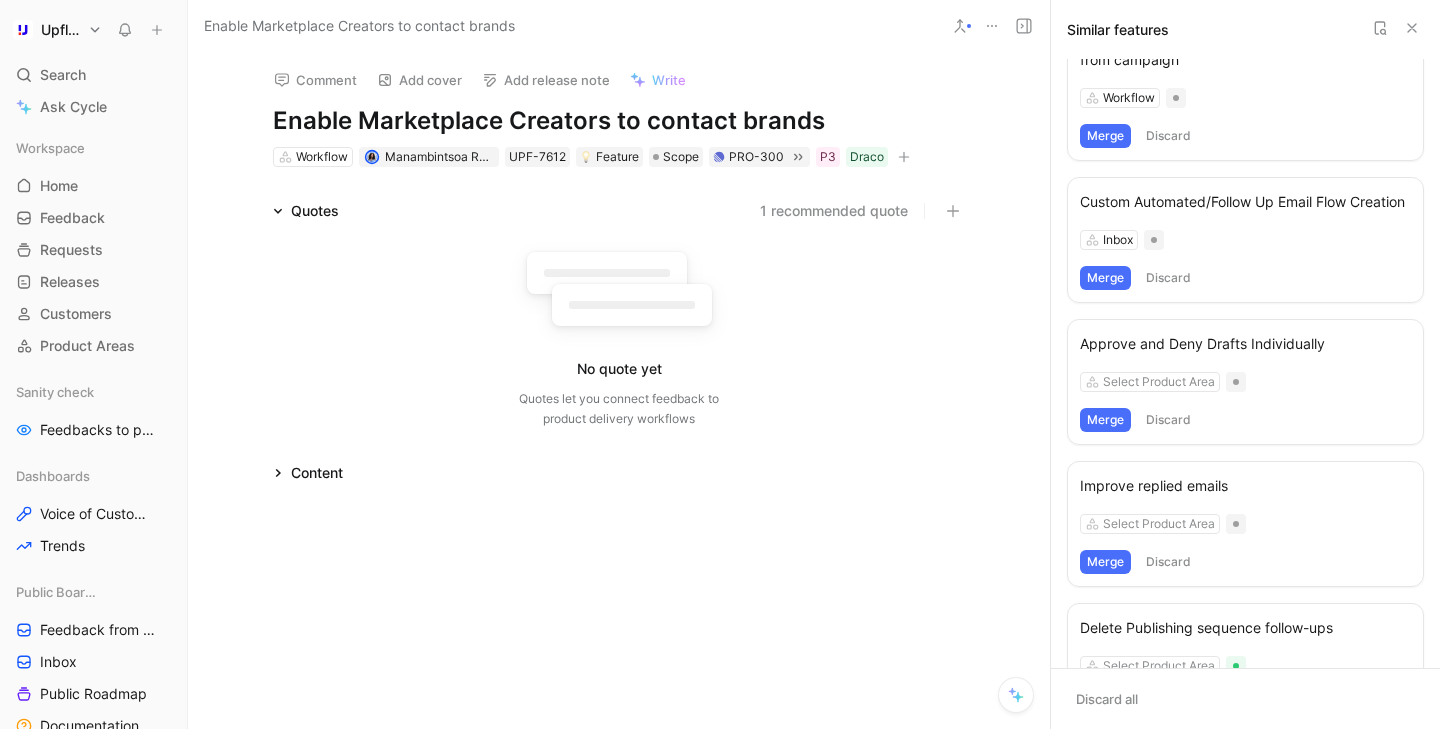 click on "1 recommended quote" at bounding box center (834, 211) 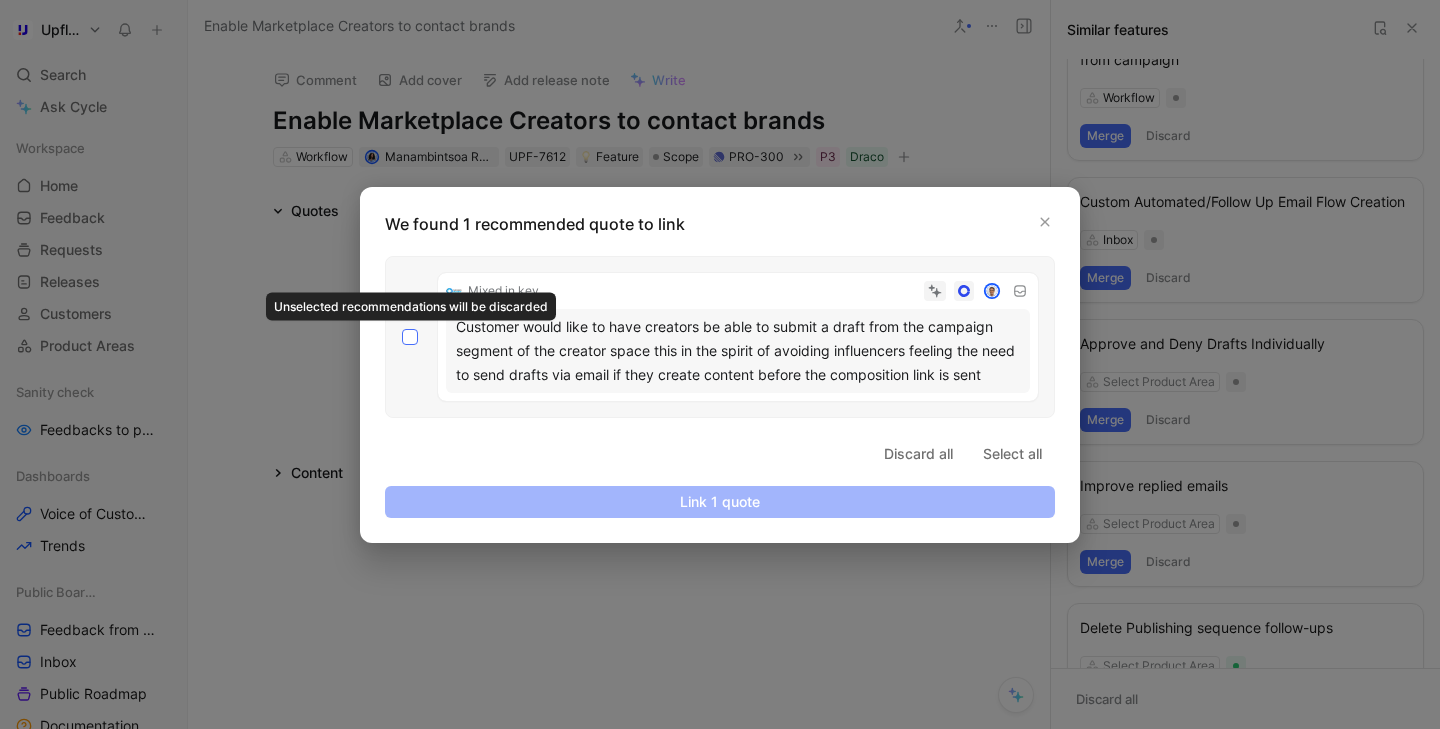 click at bounding box center (410, 337) 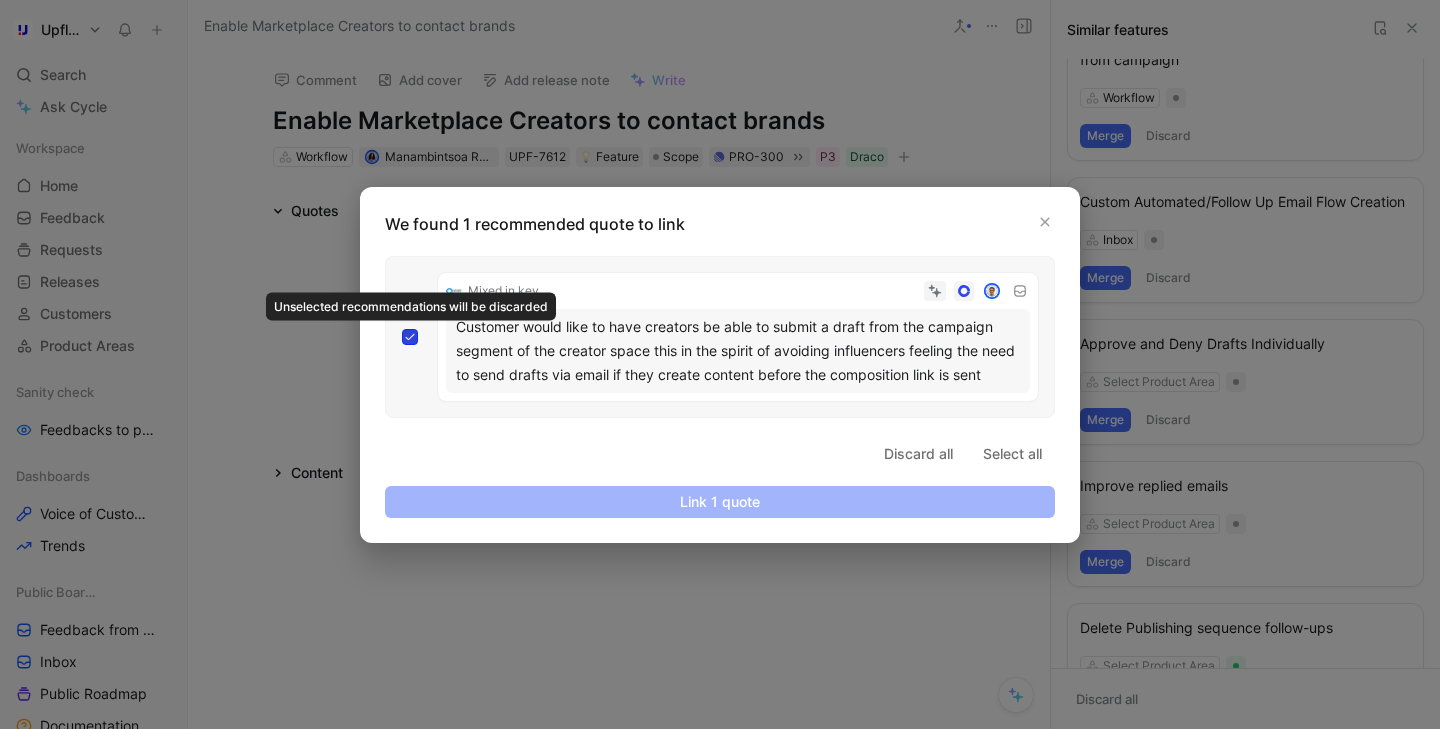 click at bounding box center (402, 329) 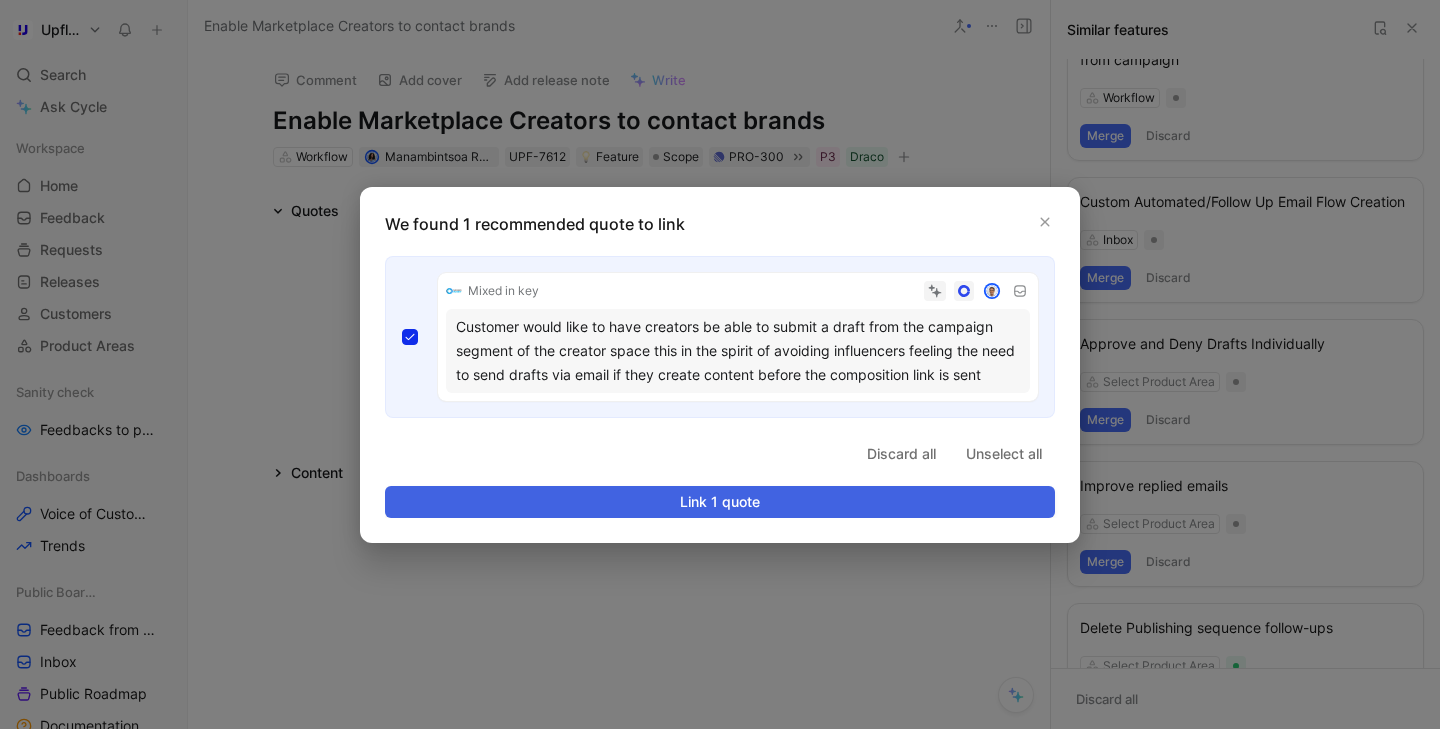 click on "Link 1 quote" at bounding box center [720, 502] 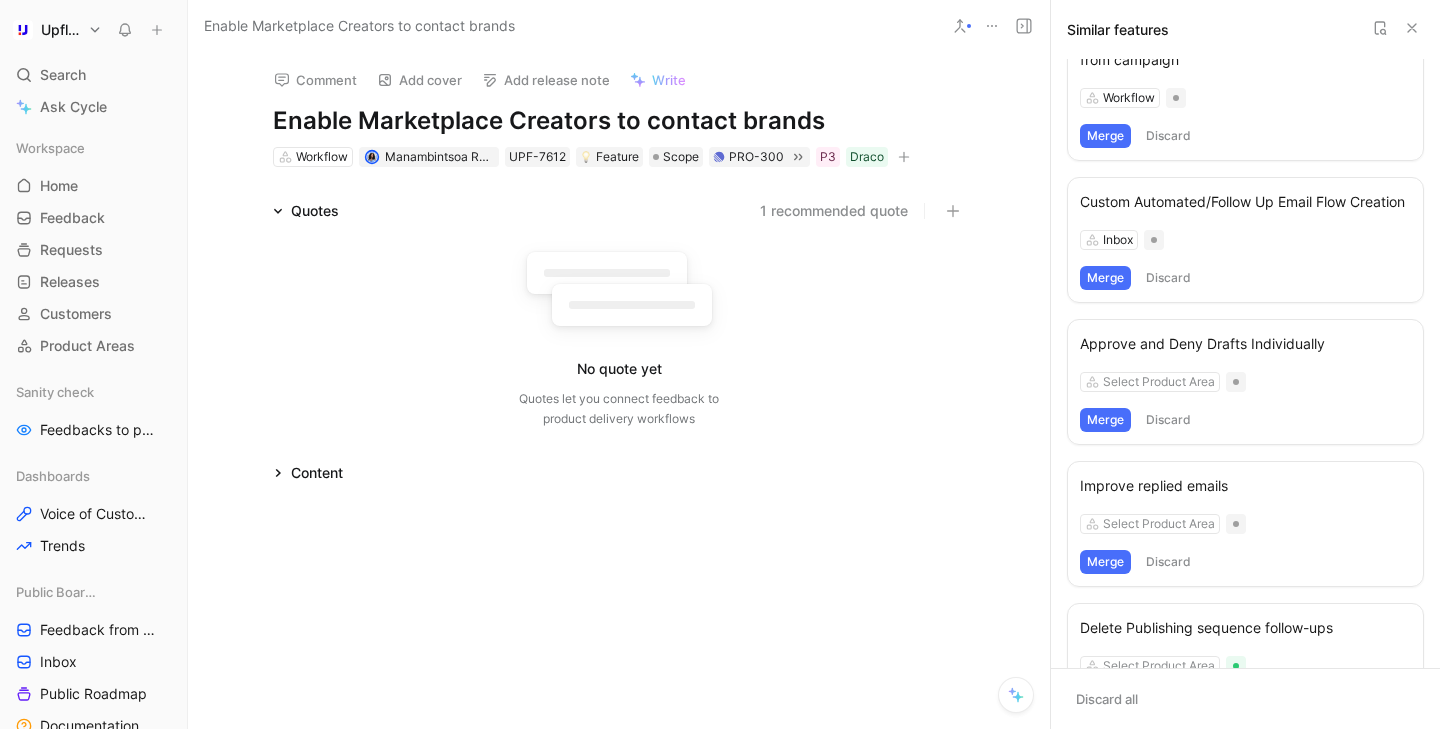 click on "1 recommended quote" at bounding box center [834, 211] 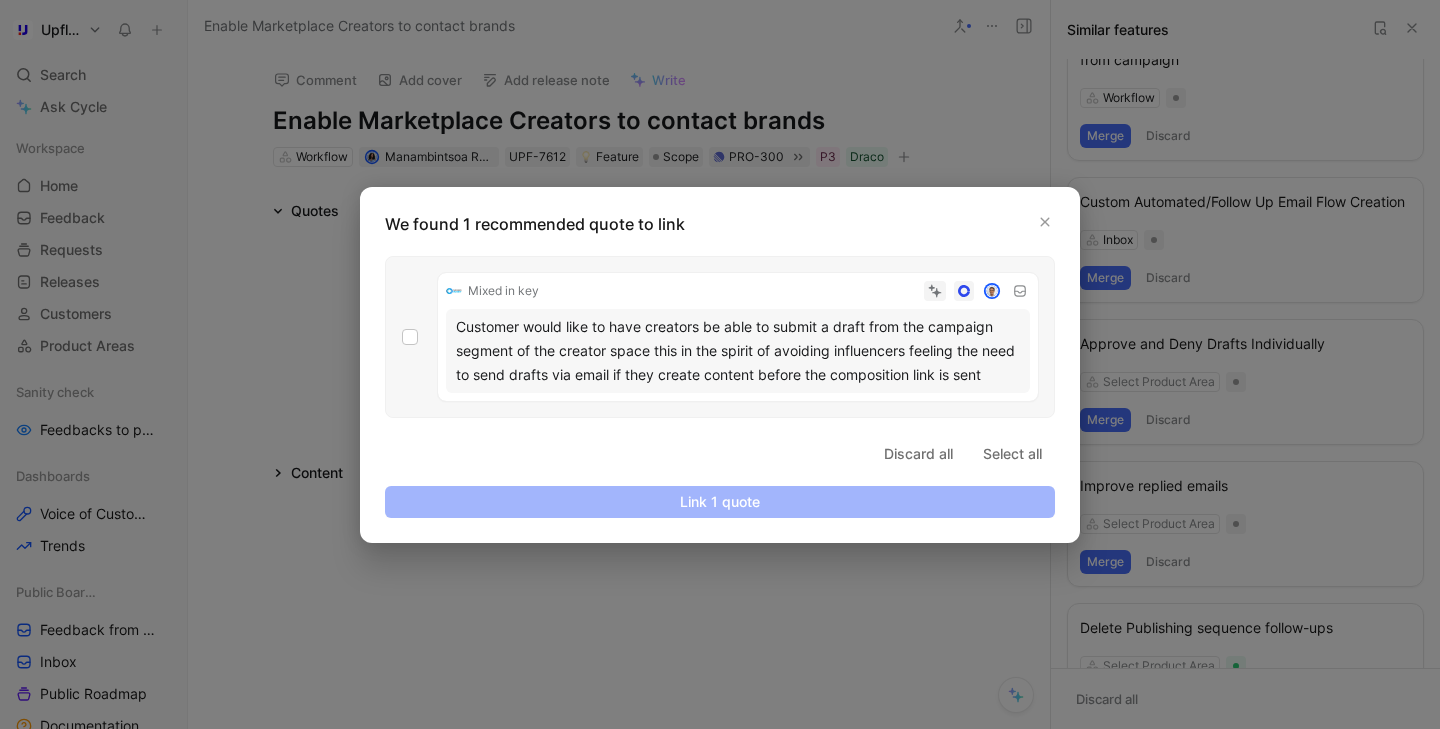 click on "Mixed in key Customer would like to have creators be able to submit a draft from the campaign segment of the creator space this in the spirit of avoiding influencers feeling the need to send drafts via email if they create content before the composition link is sent" at bounding box center (720, 337) 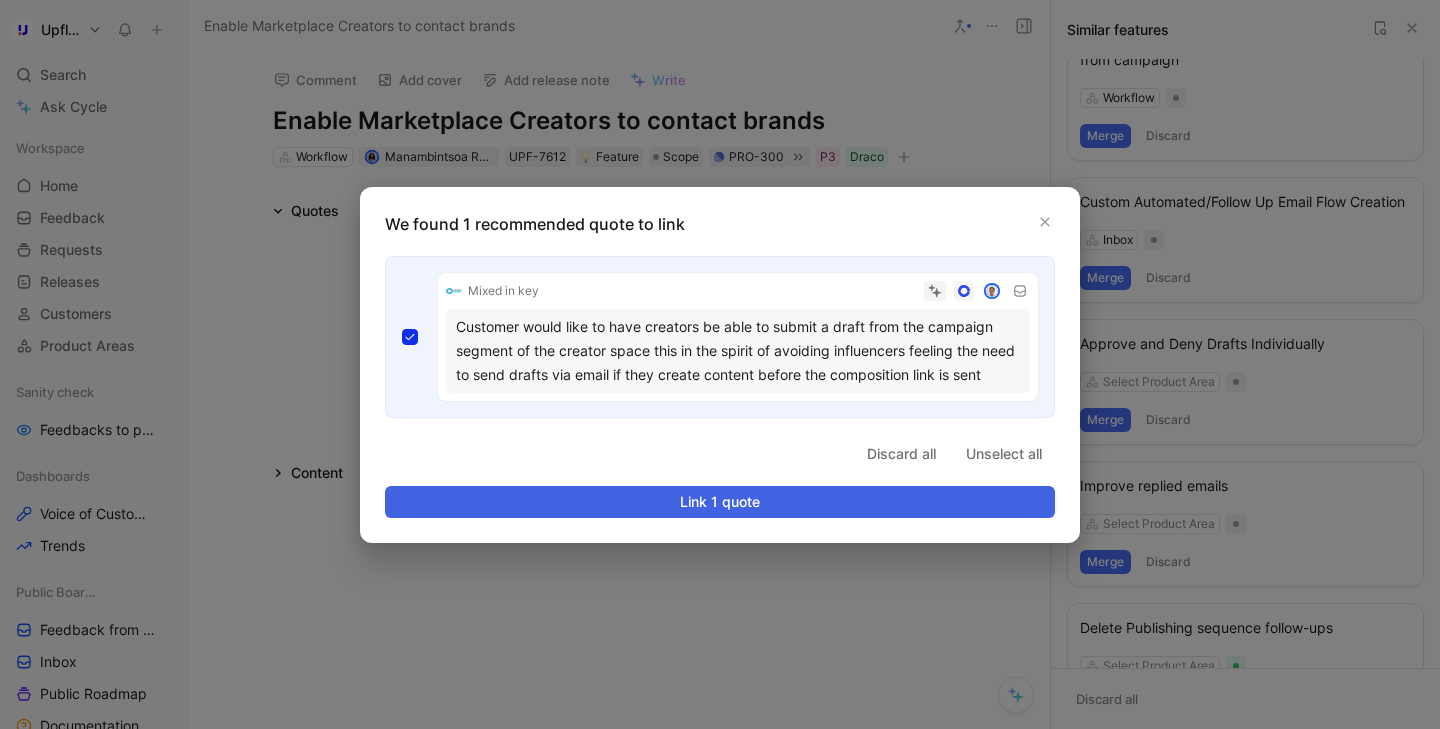 click on "Link 1 quote" at bounding box center (720, 502) 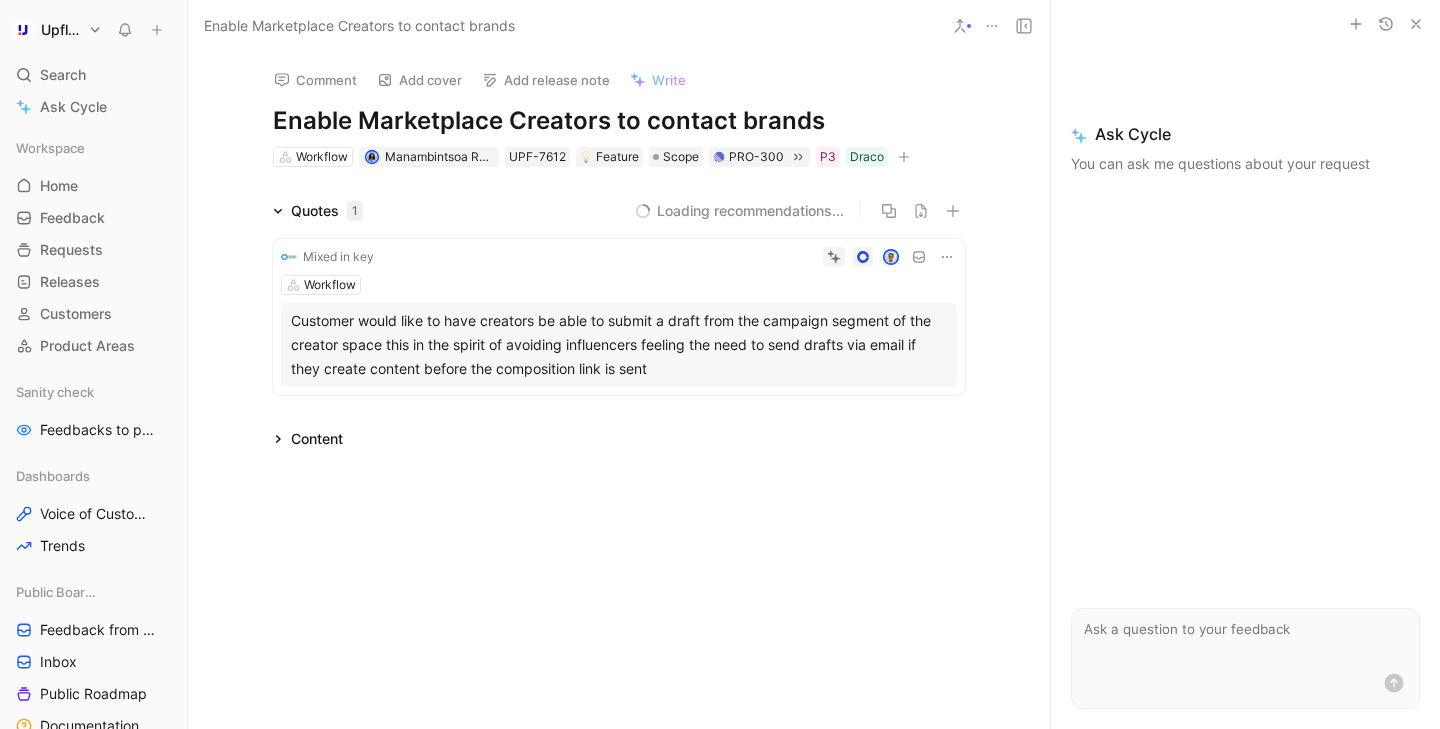 scroll, scrollTop: 0, scrollLeft: 0, axis: both 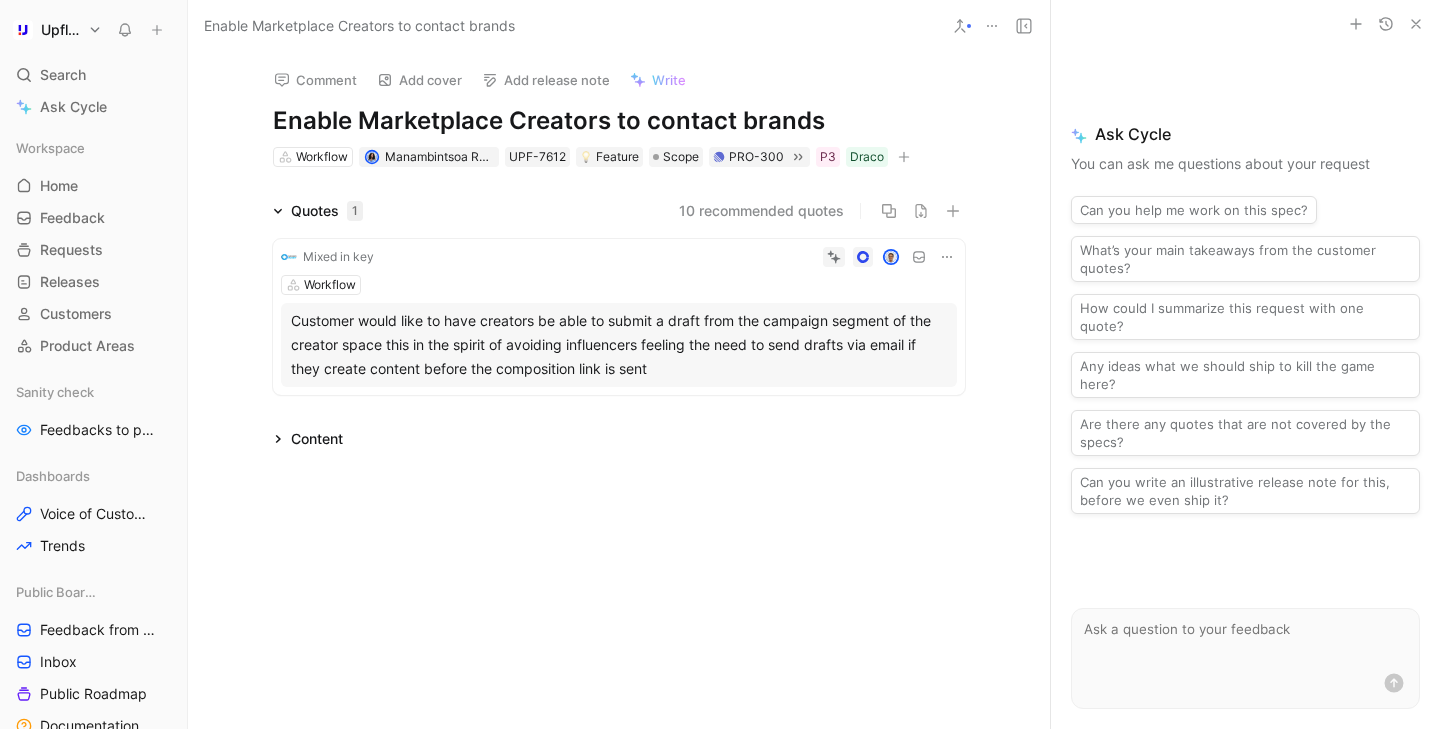 click on "Comment Add cover Add release note Write Enable Marketplace Creators to contact brands Workflow Manambintsoa RABETRANO UPF-7612 Feature Scope PRO-300 P3 Draco Quotes 1 10 recommended quotes Mixed in key Workflow Customer would like to have creators be able to submit a draft from the campaign segment of the creator space this in the spirit of avoiding influencers feeling the need to send drafts via email if they create content before the composition link is sent Content" at bounding box center (619, 390) 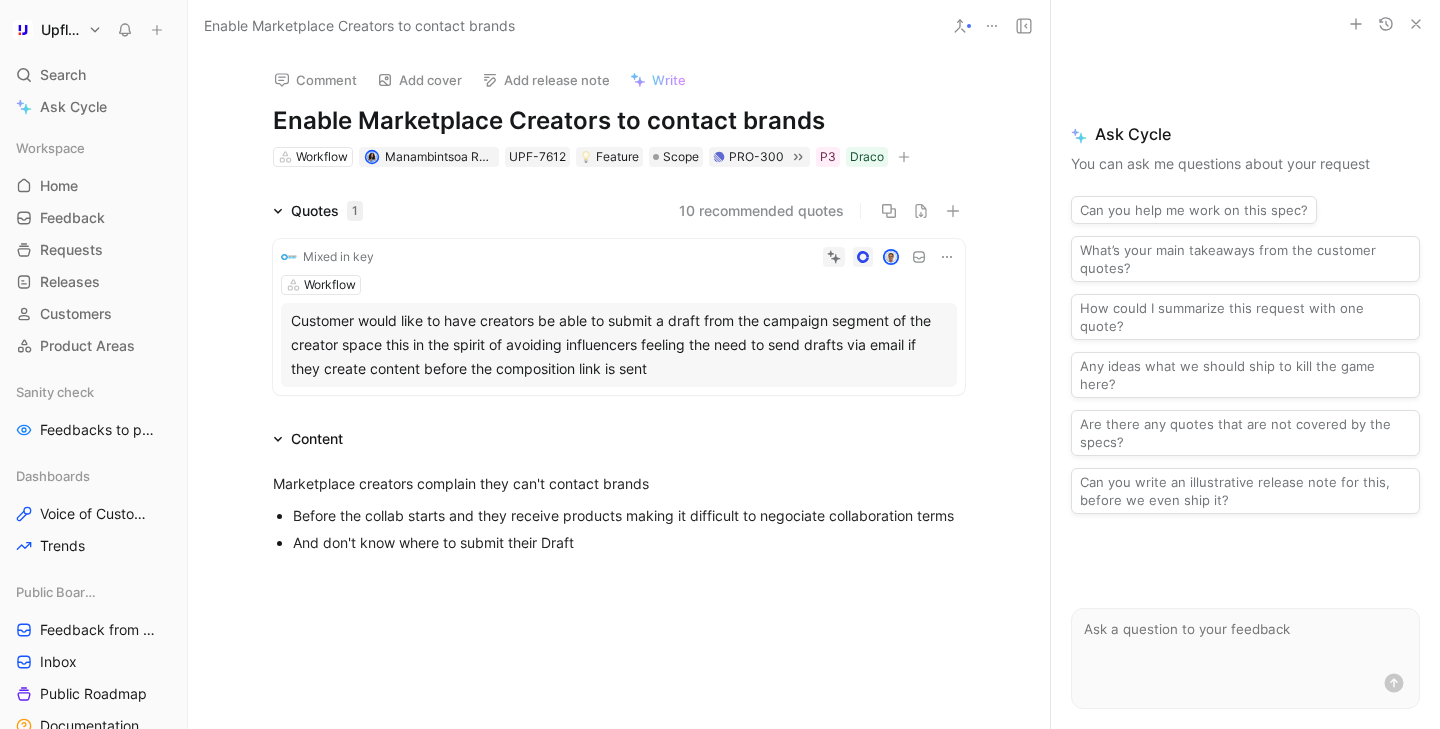 click on "Marketplace creators complain they can't contact brands Before the collab starts and they receive products making it difficult to negociate collaboration terms And don't know where to submit their Draft" at bounding box center (619, 511) 